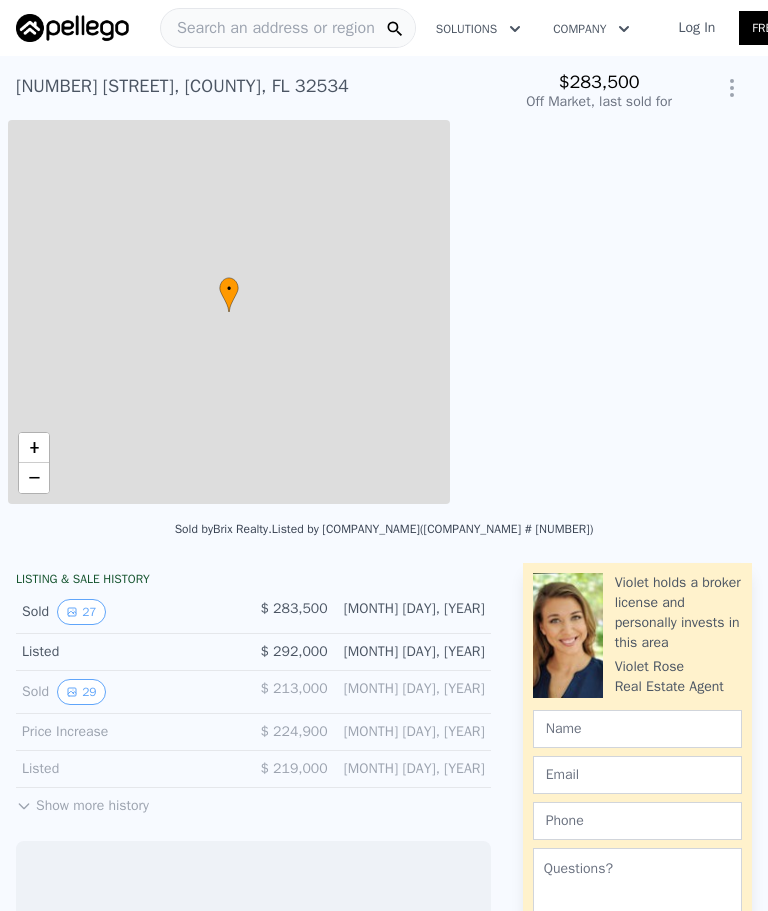 scroll, scrollTop: 0, scrollLeft: 0, axis: both 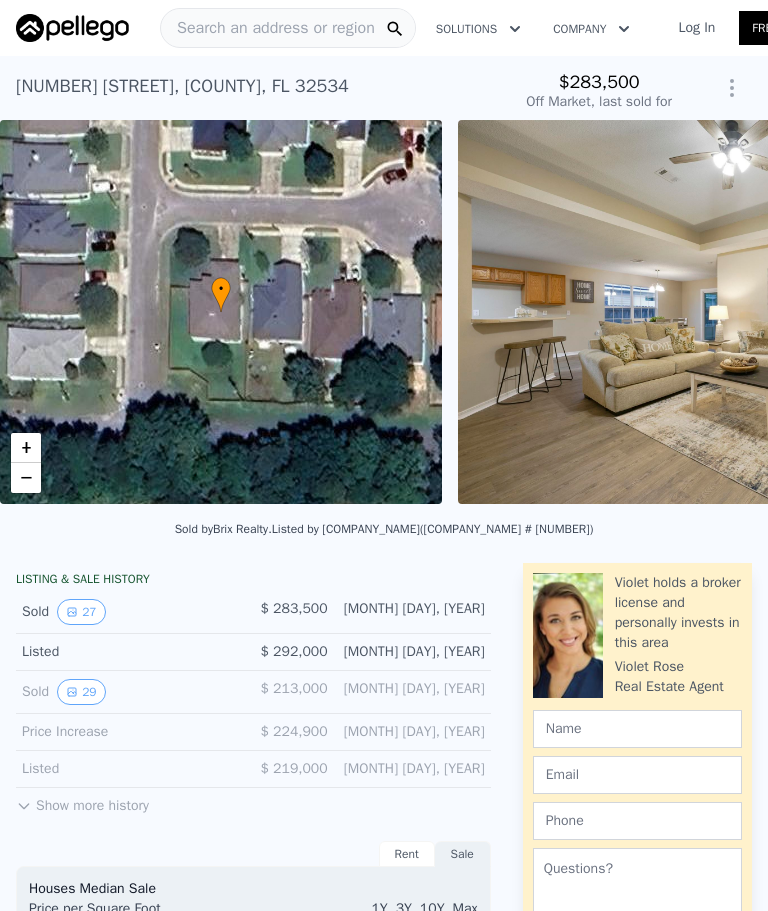type on "-$ 300,772" 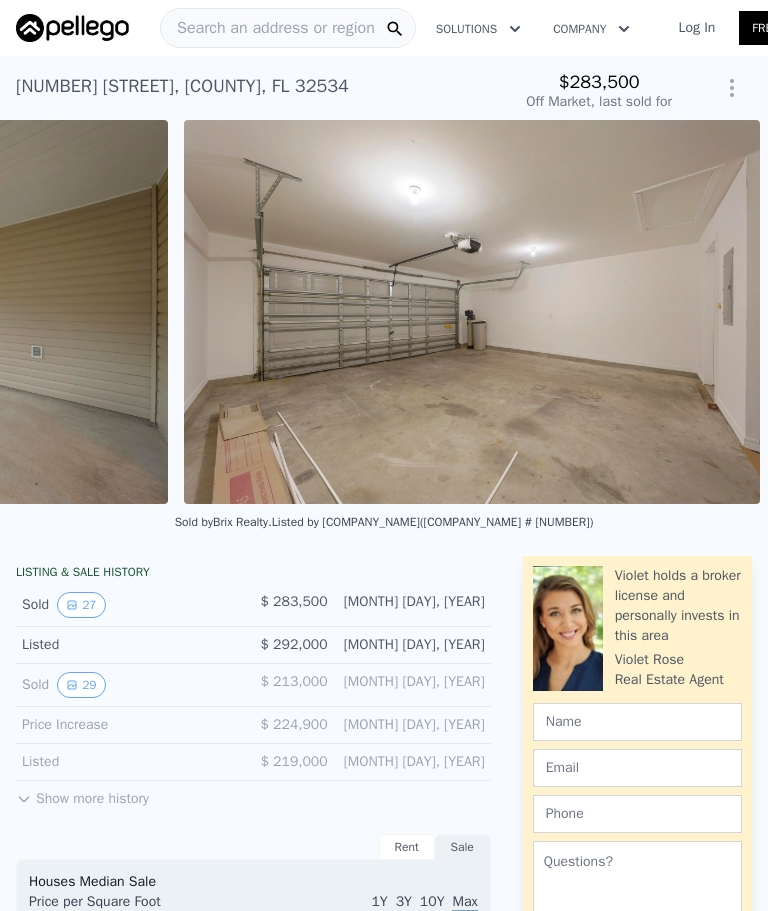 scroll, scrollTop: 0, scrollLeft: 15666, axis: horizontal 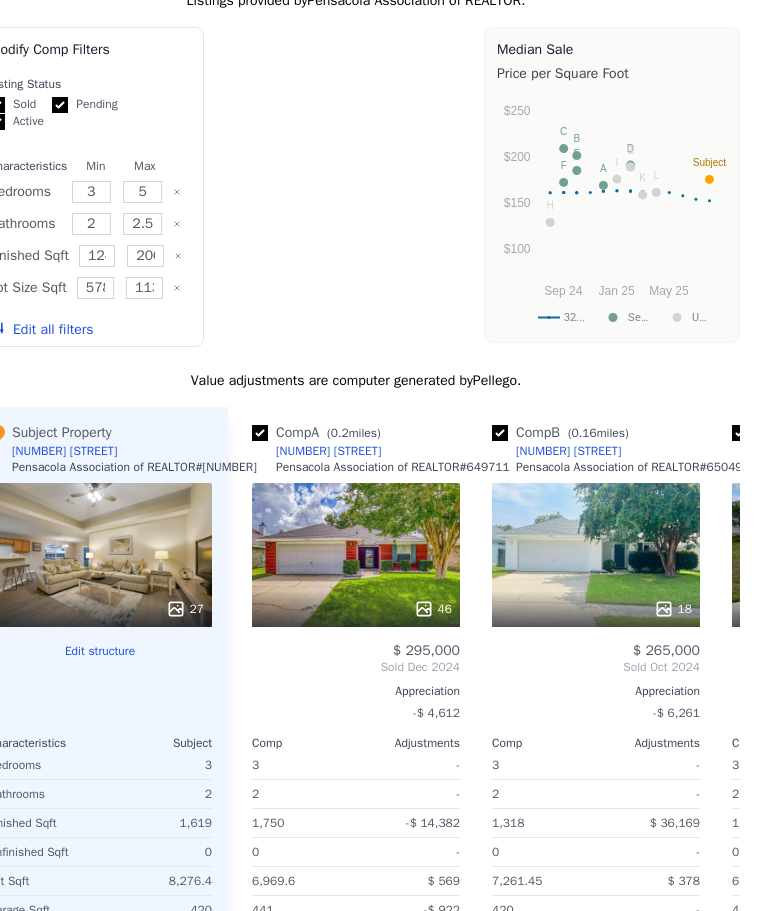 type on "$ 286,000" 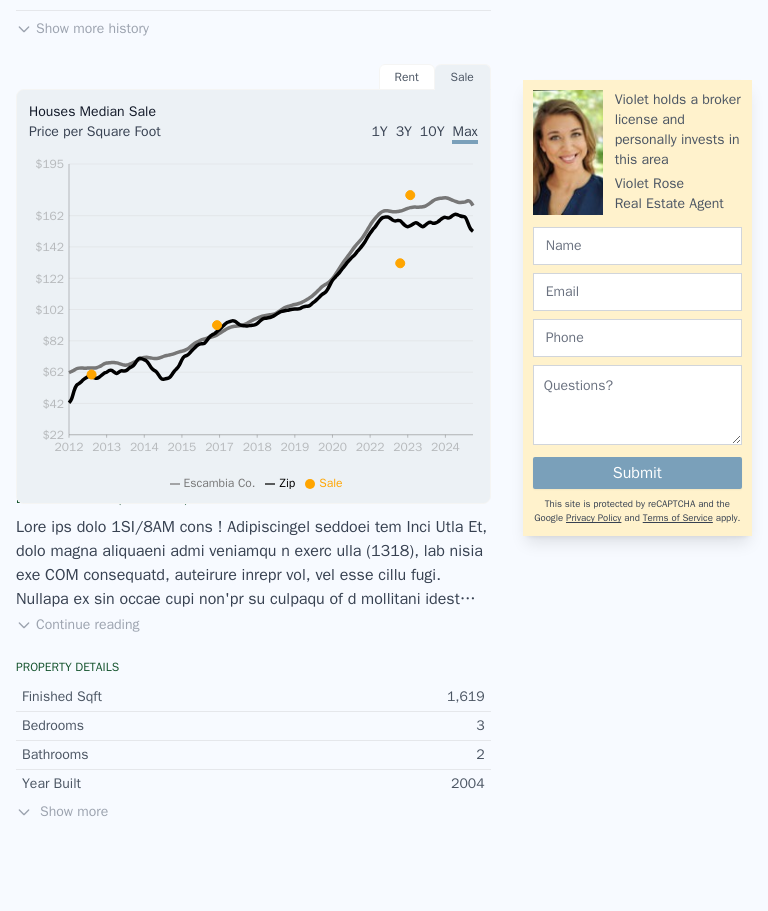scroll, scrollTop: 770, scrollLeft: 0, axis: vertical 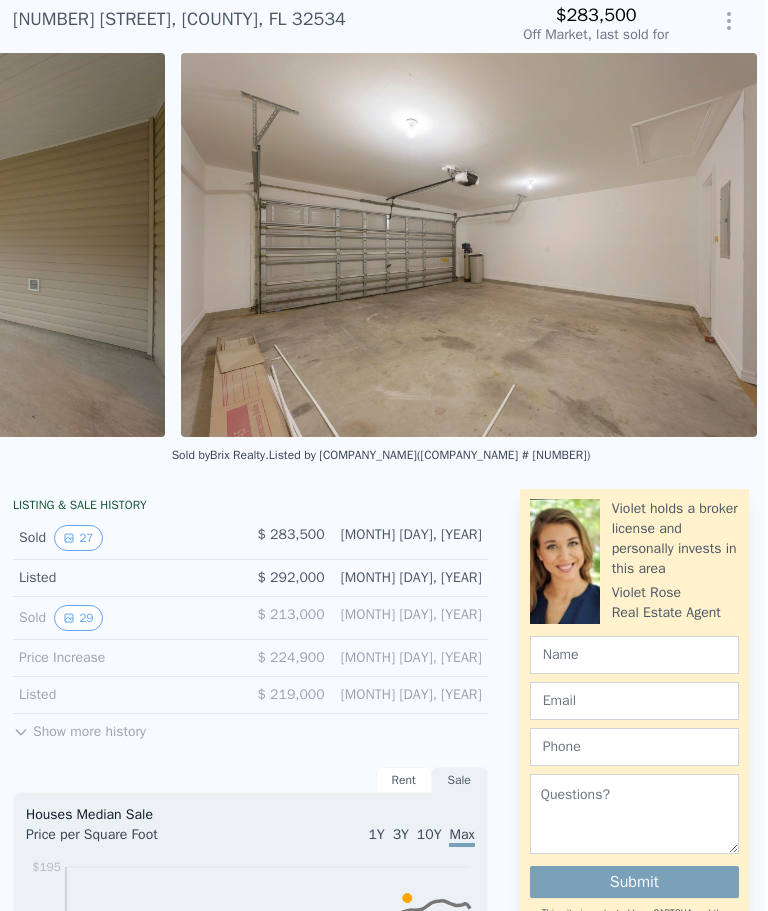 click on "Show more history" at bounding box center (79, 728) 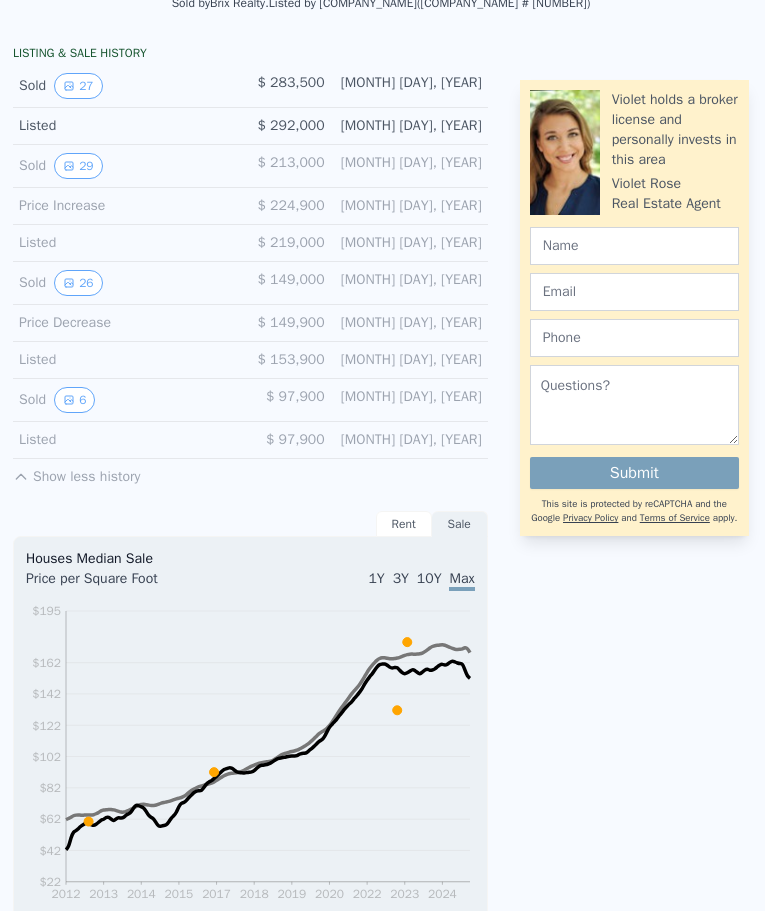 scroll, scrollTop: 522, scrollLeft: 0, axis: vertical 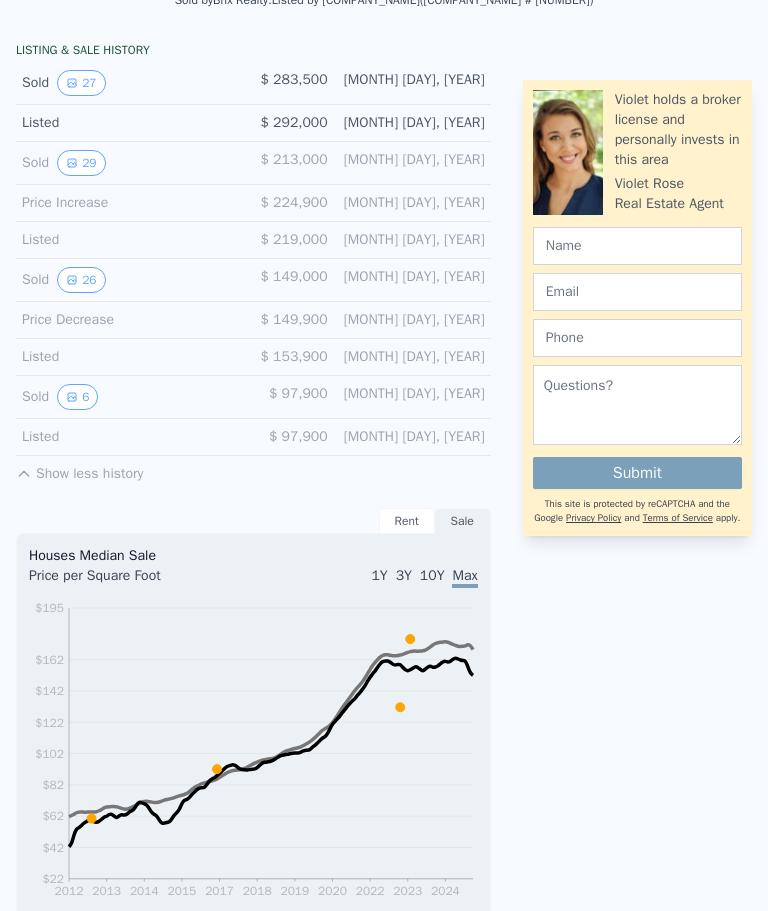 click 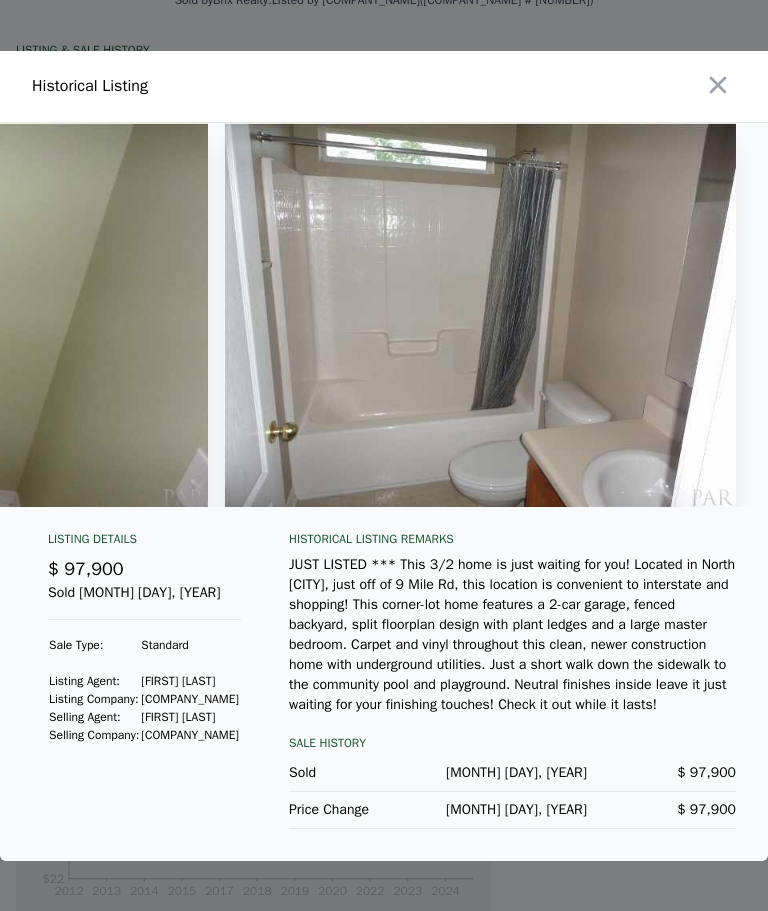 scroll, scrollTop: 0, scrollLeft: 2432, axis: horizontal 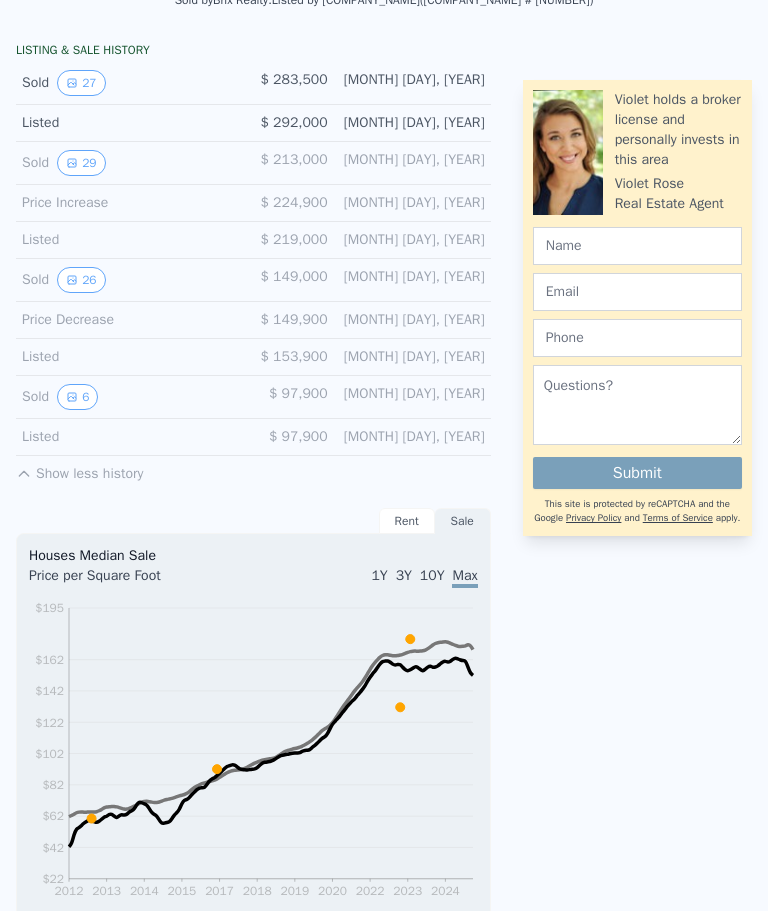 click on "26" at bounding box center [81, 280] 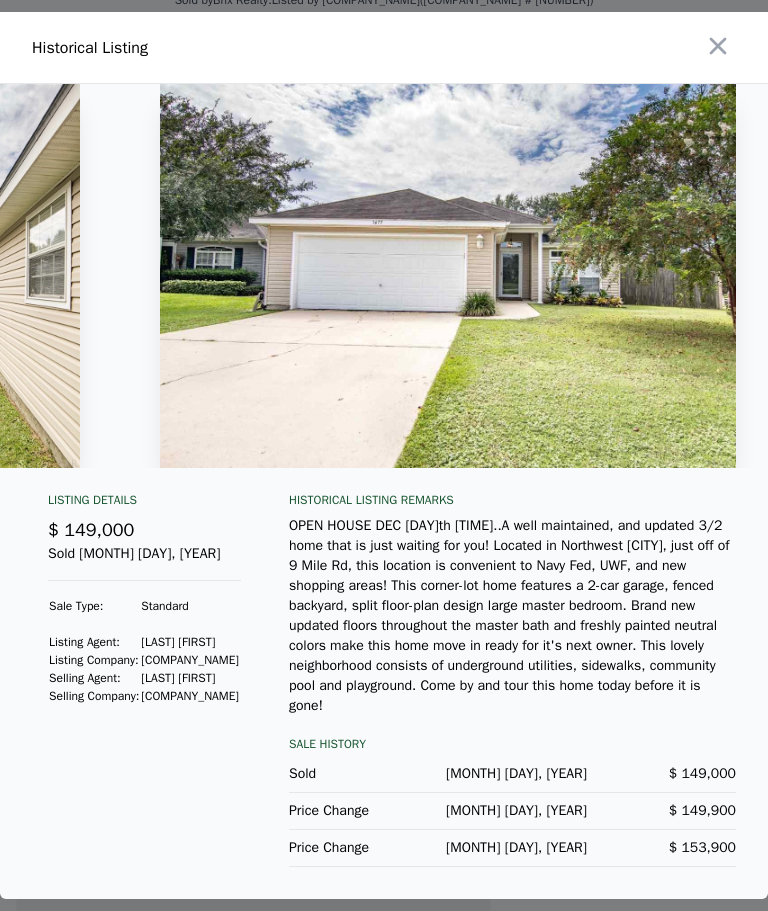 scroll, scrollTop: 0, scrollLeft: 12868, axis: horizontal 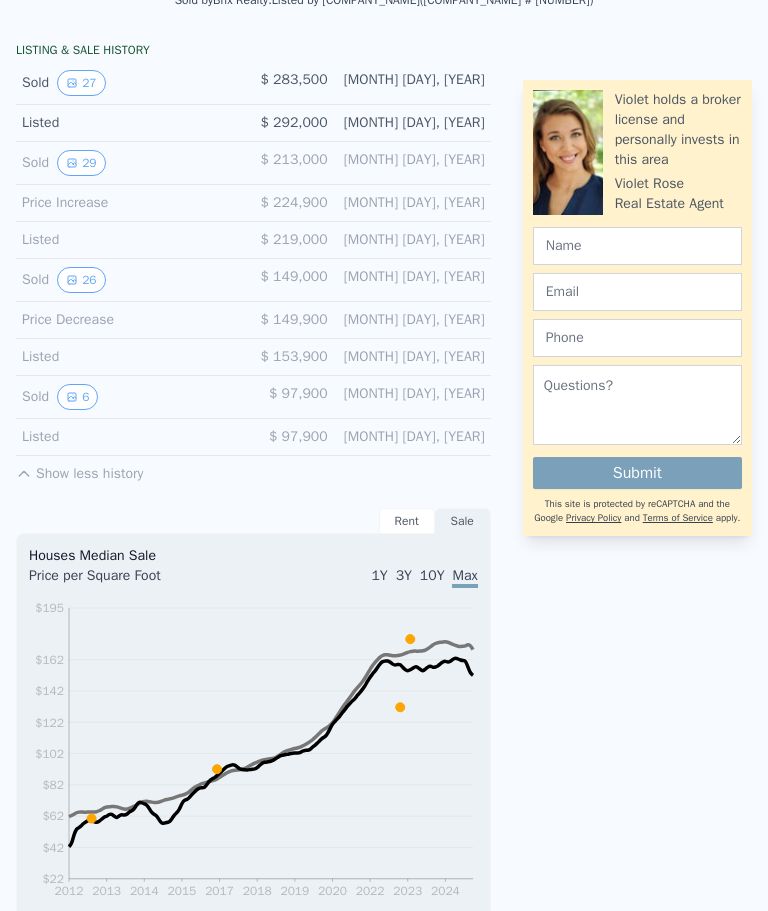 click on "29" at bounding box center (81, 163) 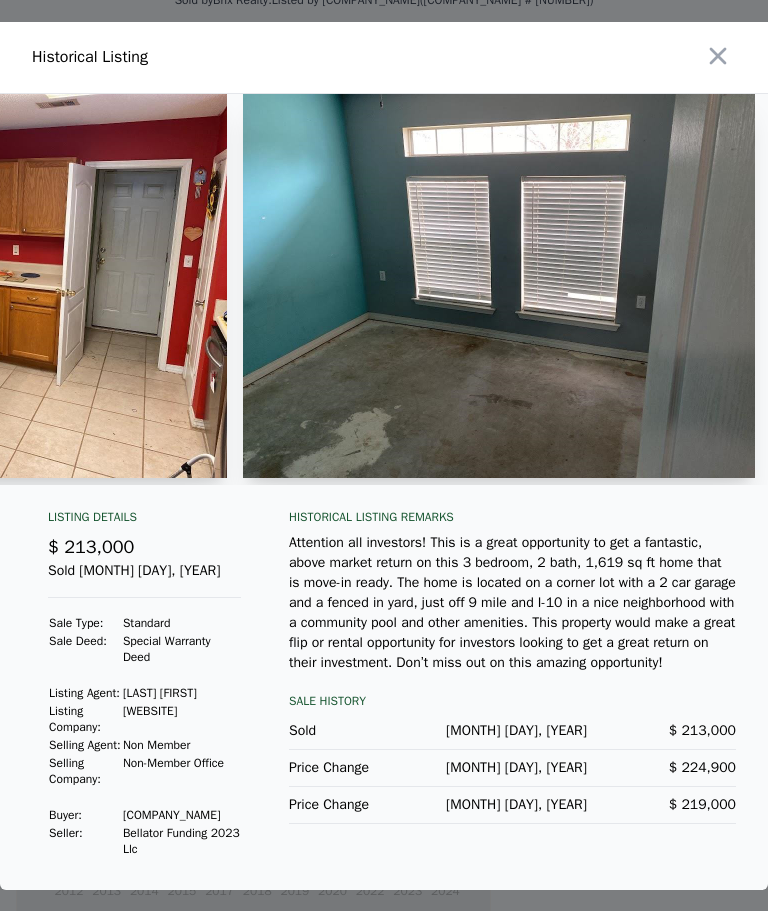 scroll, scrollTop: 0, scrollLeft: 8244, axis: horizontal 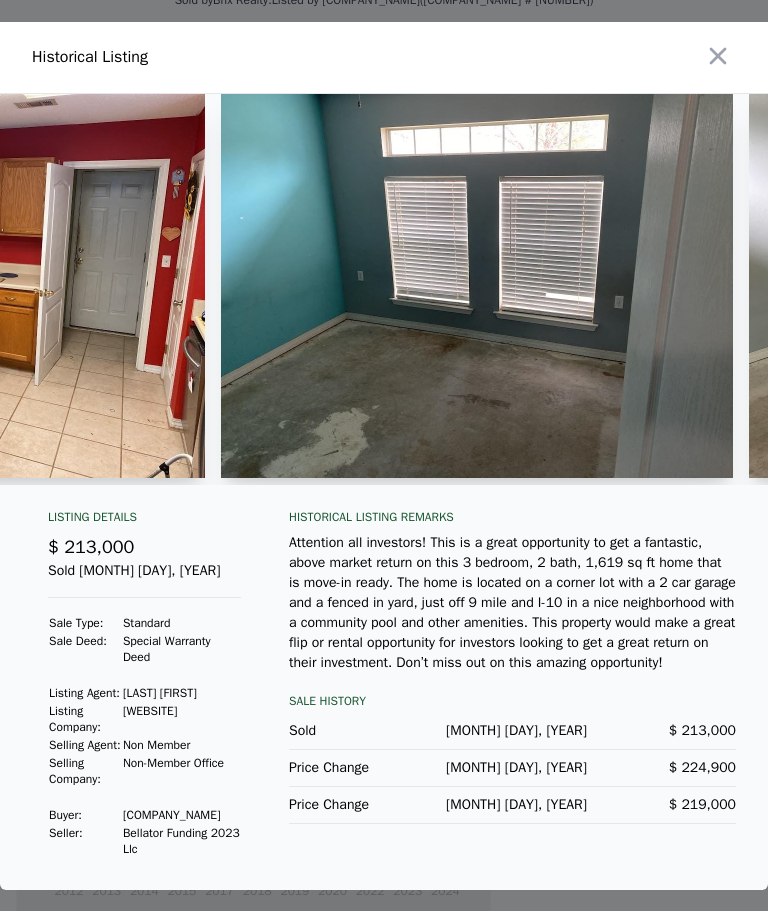 click at bounding box center (477, 286) 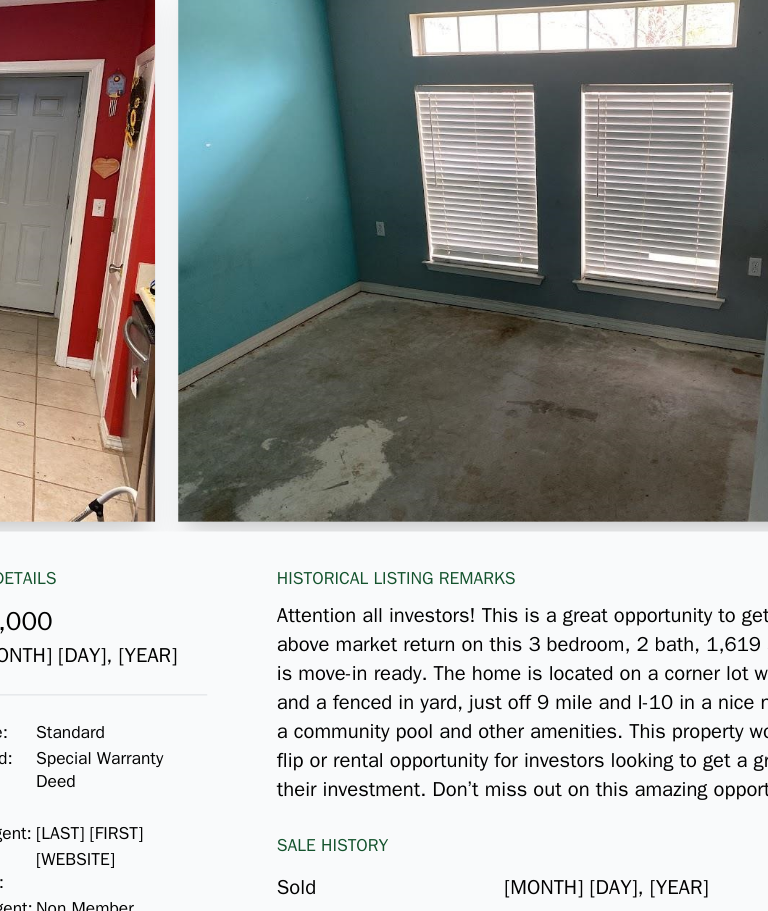 scroll, scrollTop: 522, scrollLeft: 0, axis: vertical 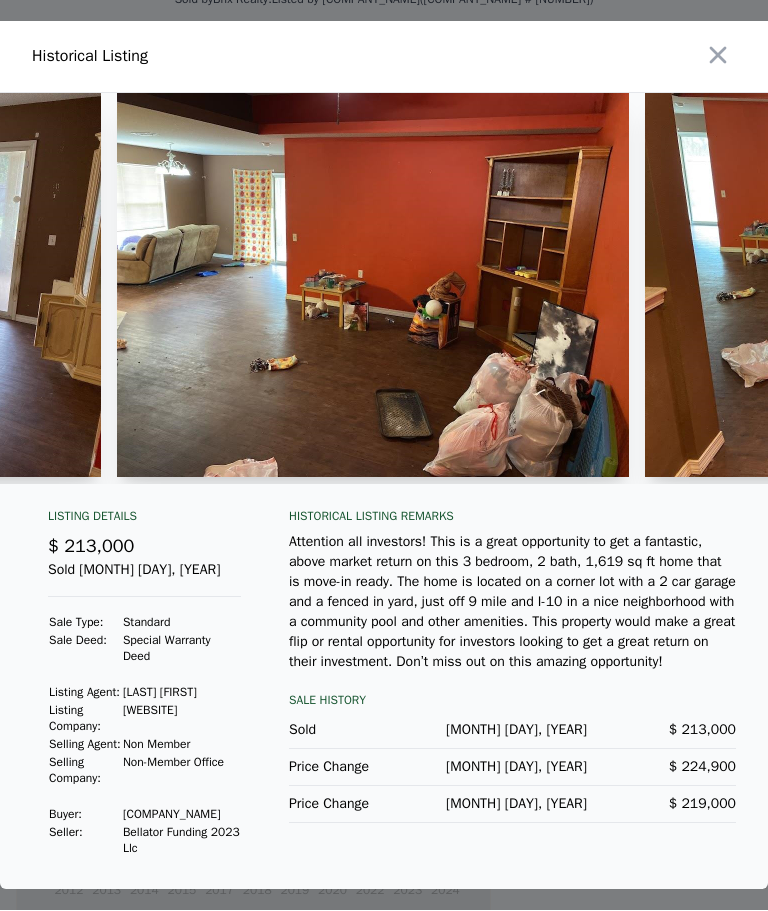 click 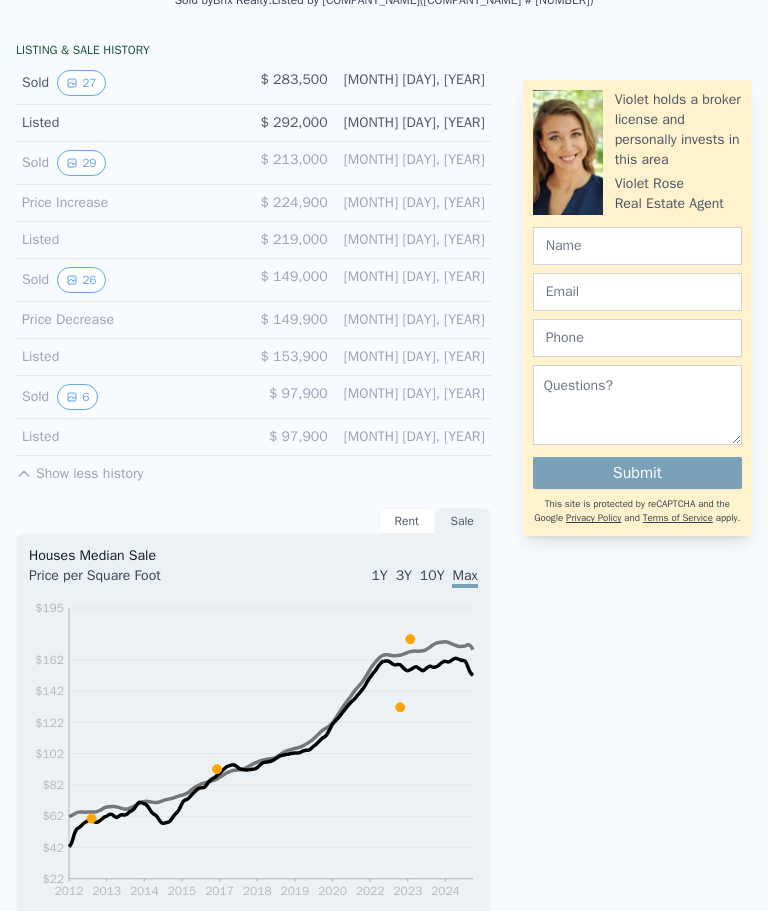click 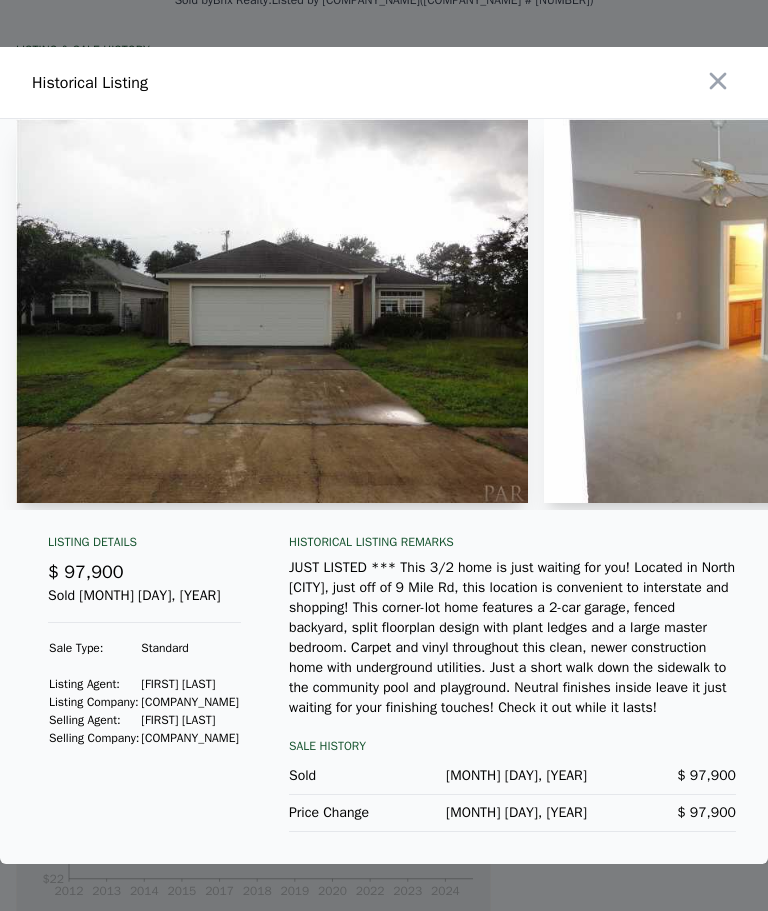 click at bounding box center (272, 311) 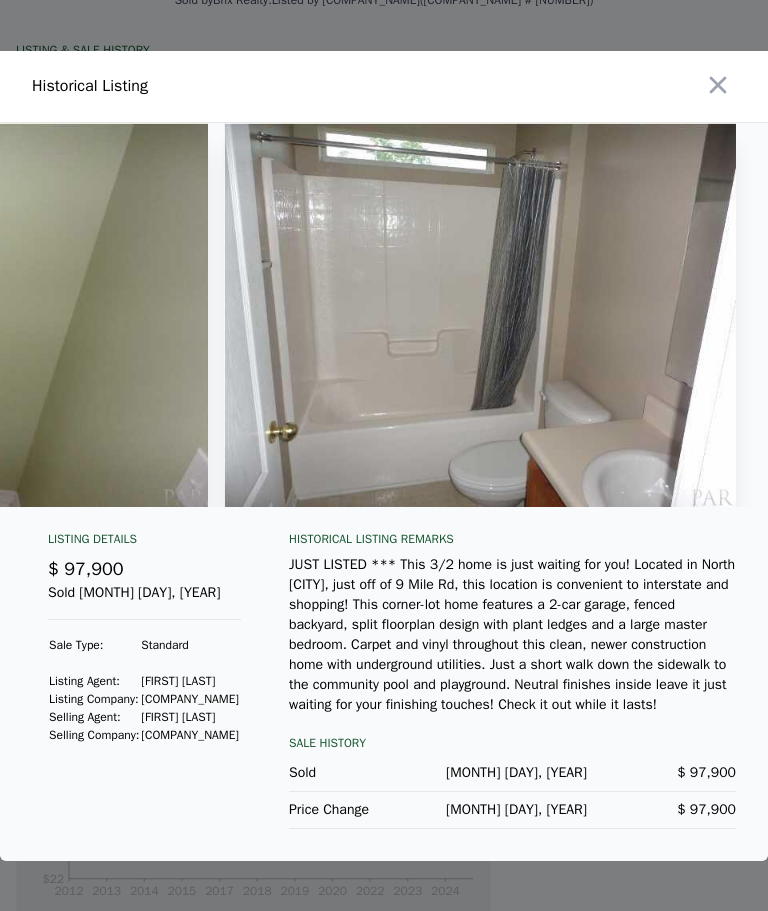 scroll, scrollTop: 0, scrollLeft: 2432, axis: horizontal 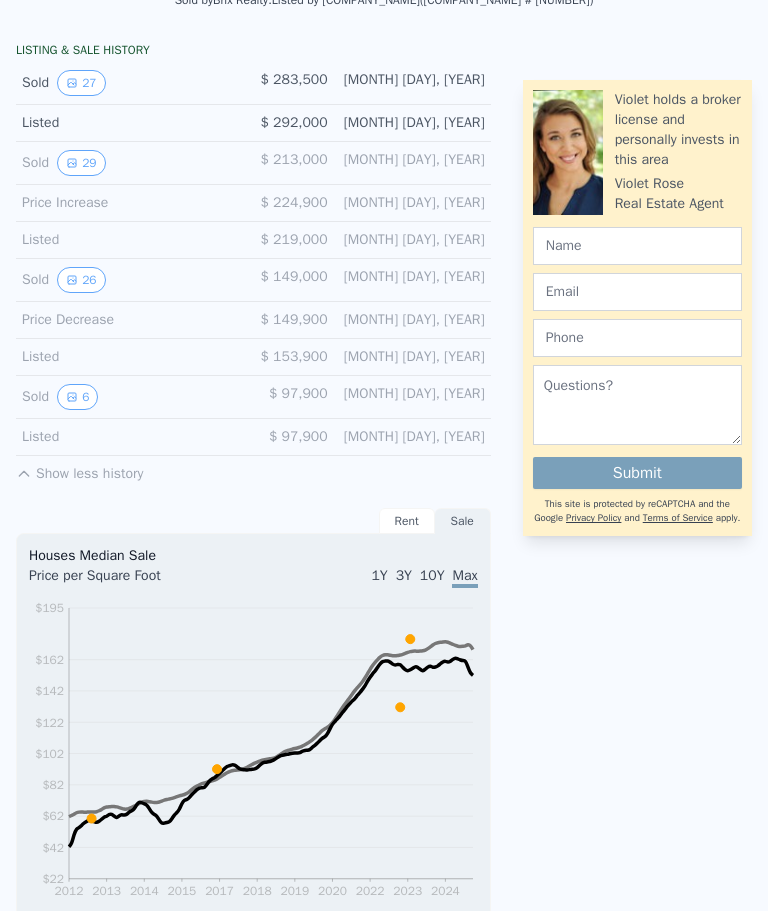 click 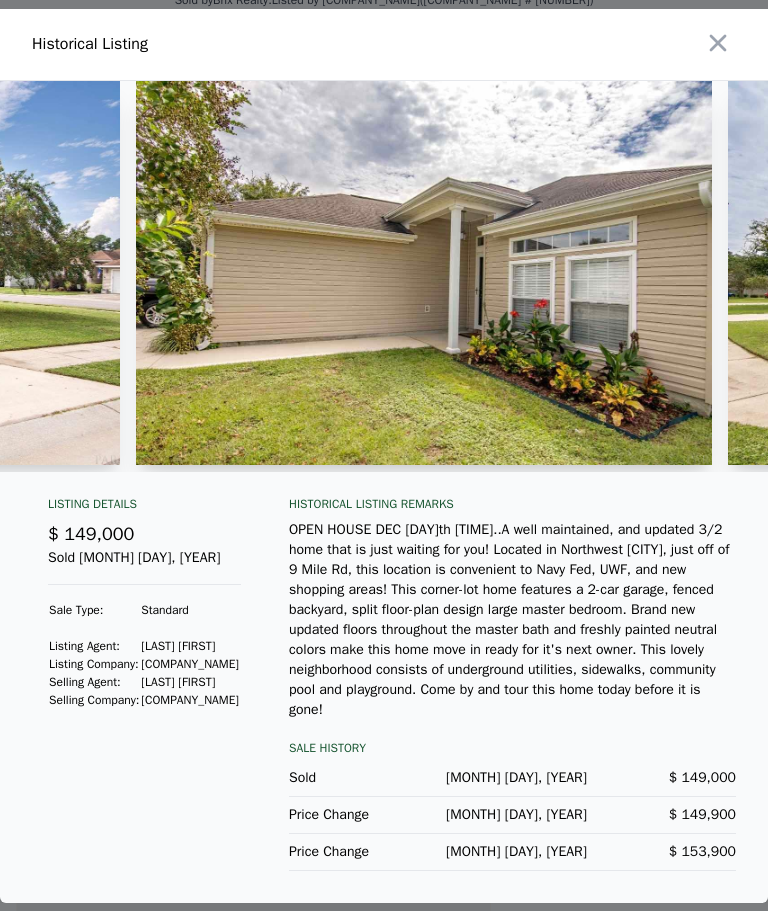 scroll, scrollTop: 0, scrollLeft: 530, axis: horizontal 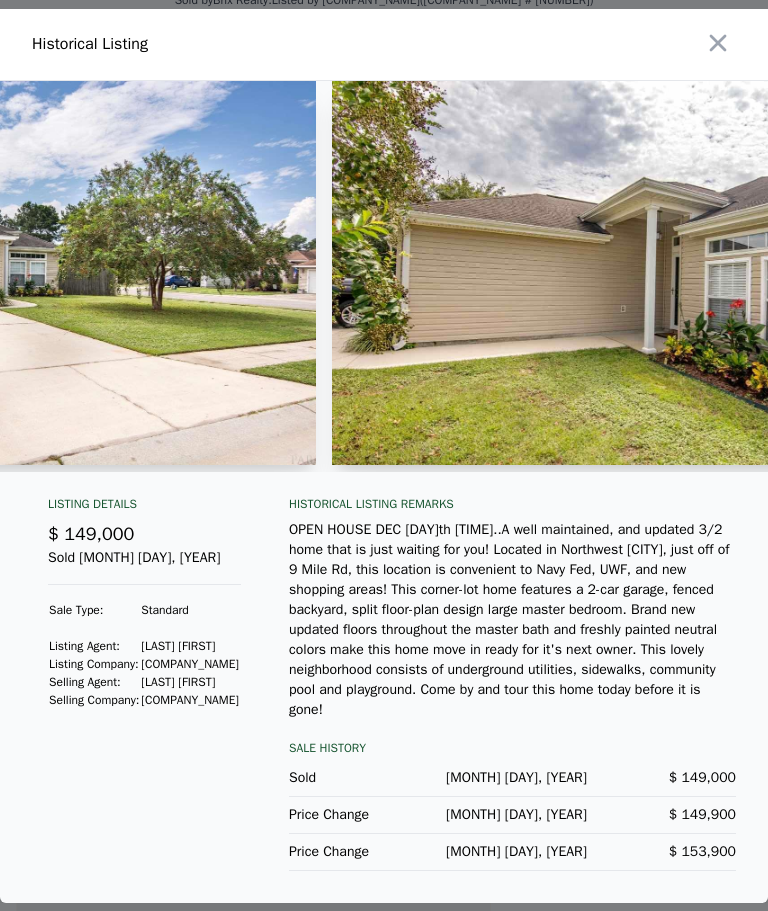 click 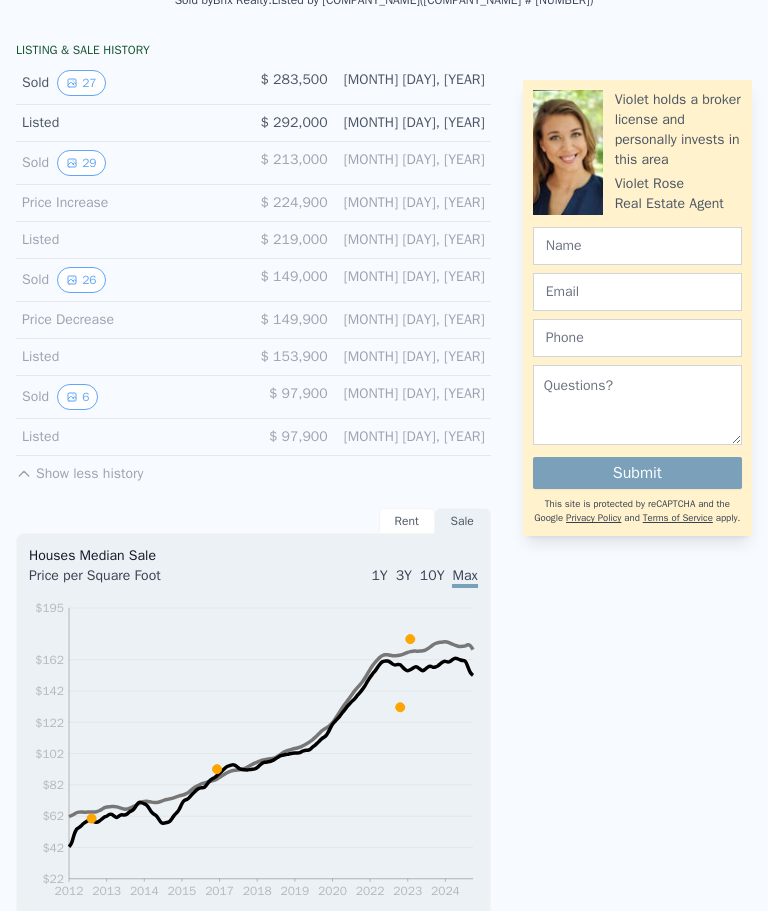 click on "6" at bounding box center (77, 397) 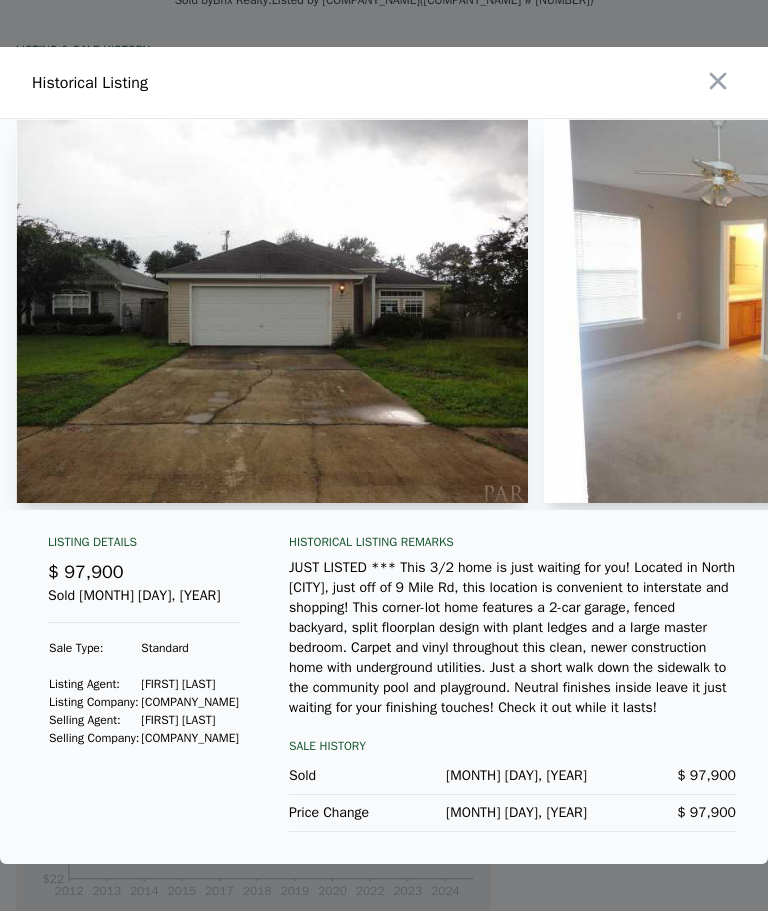 click on "Listing Details $ 97,900 Sold   Nov 20, 2012 Sale Type: Standard   Listing Agent:   Eric Gleaton Listing Company:   ERIC GLEATON REALTY, INC Selling Agent:   Cindy Delmarco Selling Company:   PENNACLE PROPERTIES. INC   Historical Listing remarks JUST LISTED *** This 3/2 home is just waiting for you!  Located in North Pensacola, just off of 9 Mile Rd, this location is convenient to interstate and shopping!  This corner-lot home features a 2-car garage, fenced backyard, split floorplan design with plant ledges and a large master bedroom.  Carpet and vinyl throughout this clean, newer construction home with underground utilities.  Just a short walk down the sidewalk to the community pool and playground.  Neutral finishes inside leave it just waiting for your finishing touches!  Check it out while it lasts! Sale History Sold Nov 20, 2012 $ 97,900 Price Change Aug 24, 2012 $ 97,900" at bounding box center (384, 699) 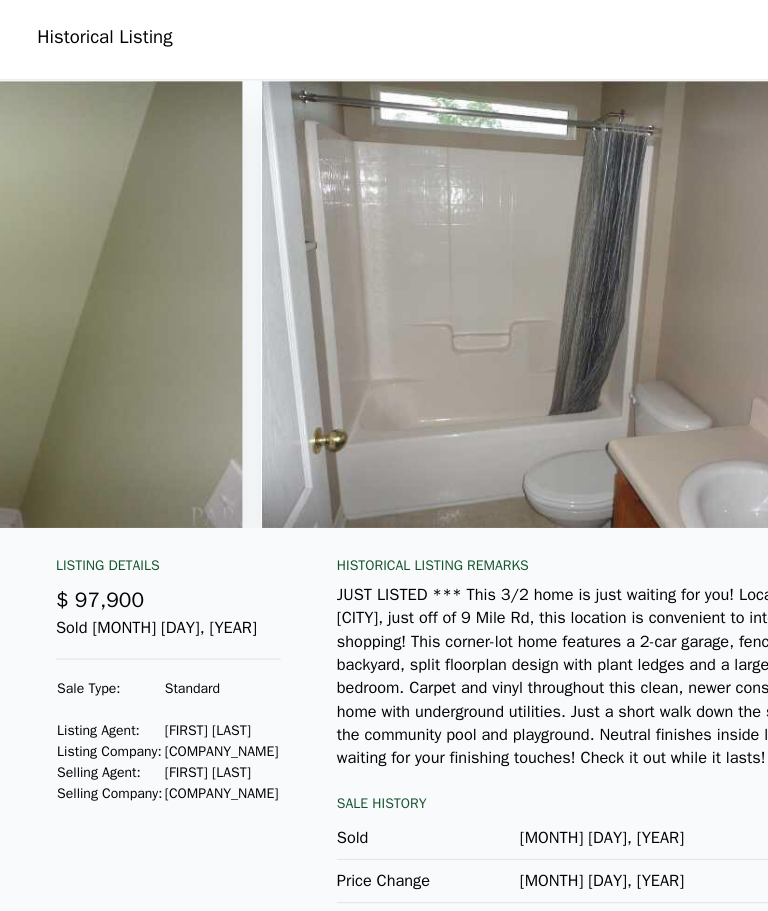 scroll, scrollTop: 0, scrollLeft: 2432, axis: horizontal 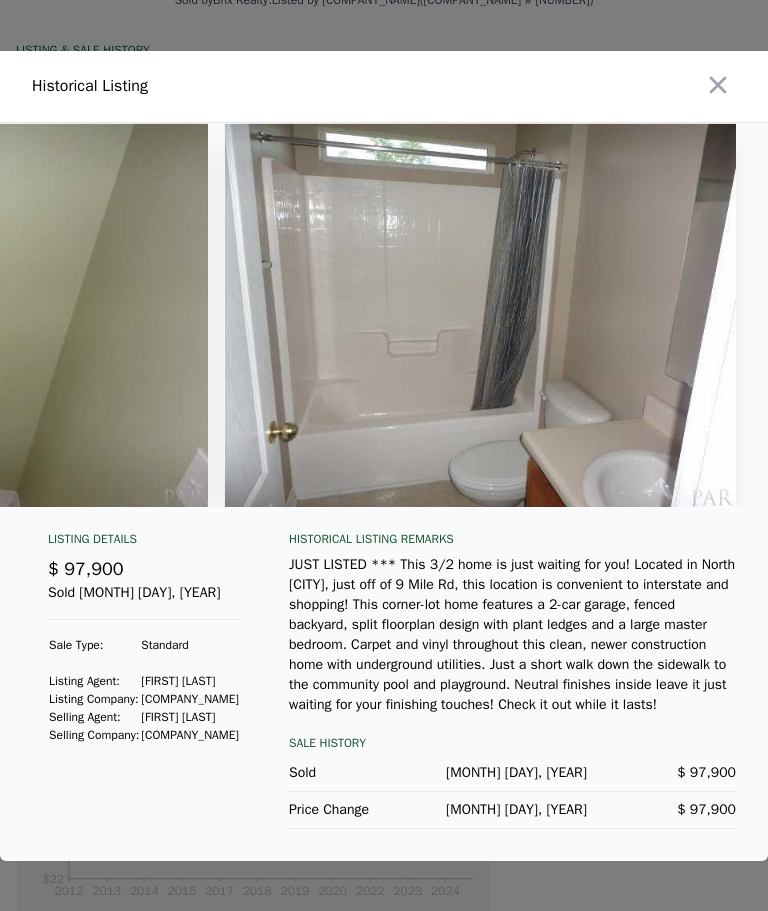 click 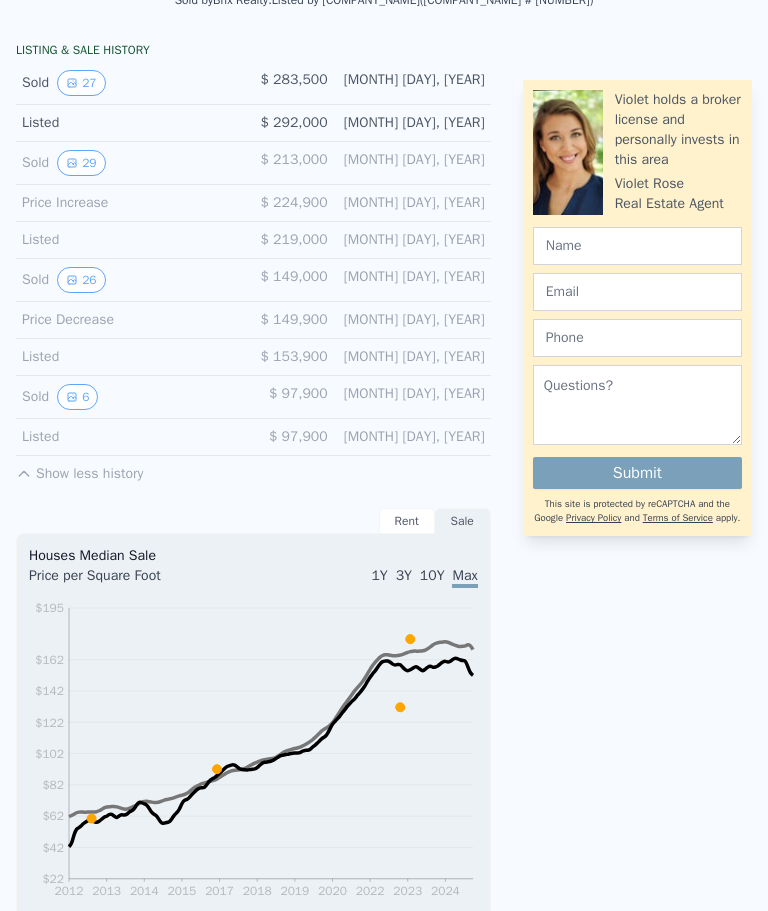 click 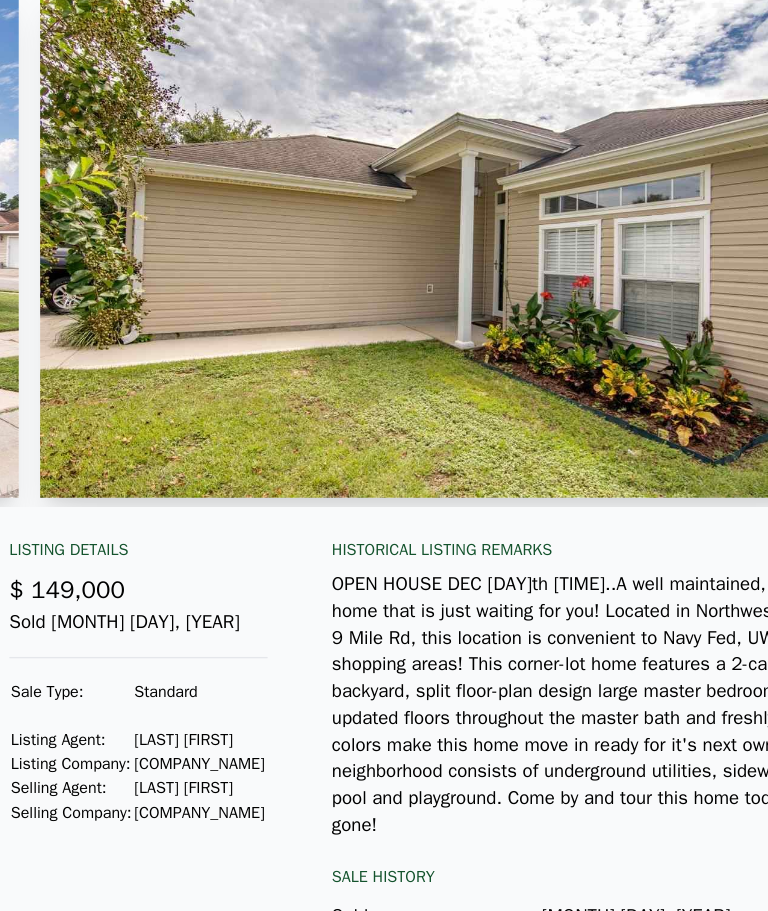 scroll, scrollTop: 0, scrollLeft: 559, axis: horizontal 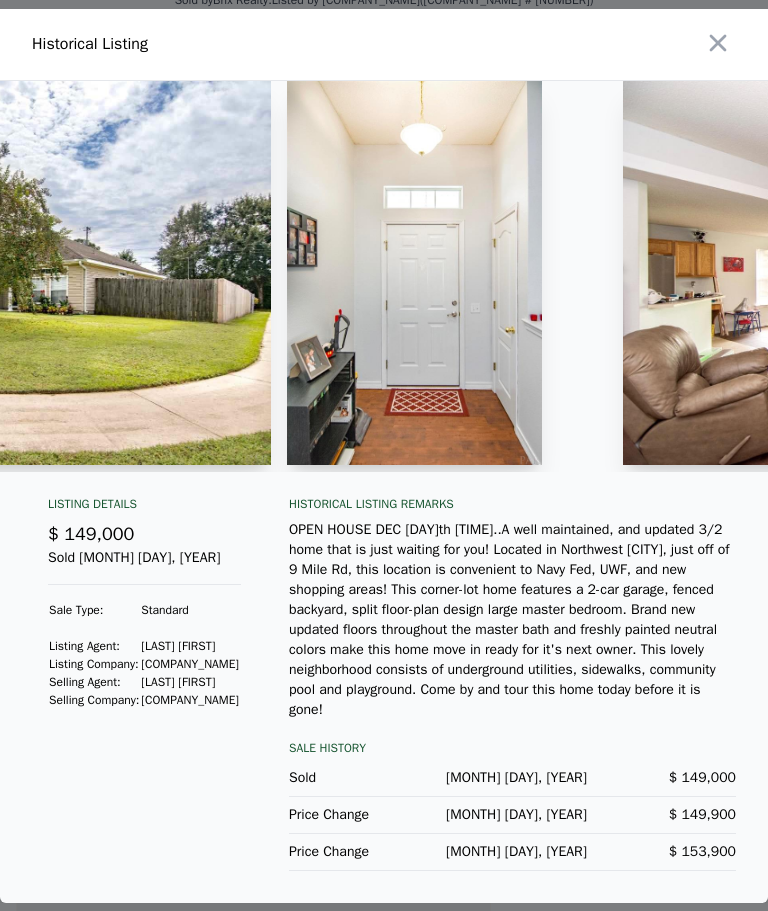 click 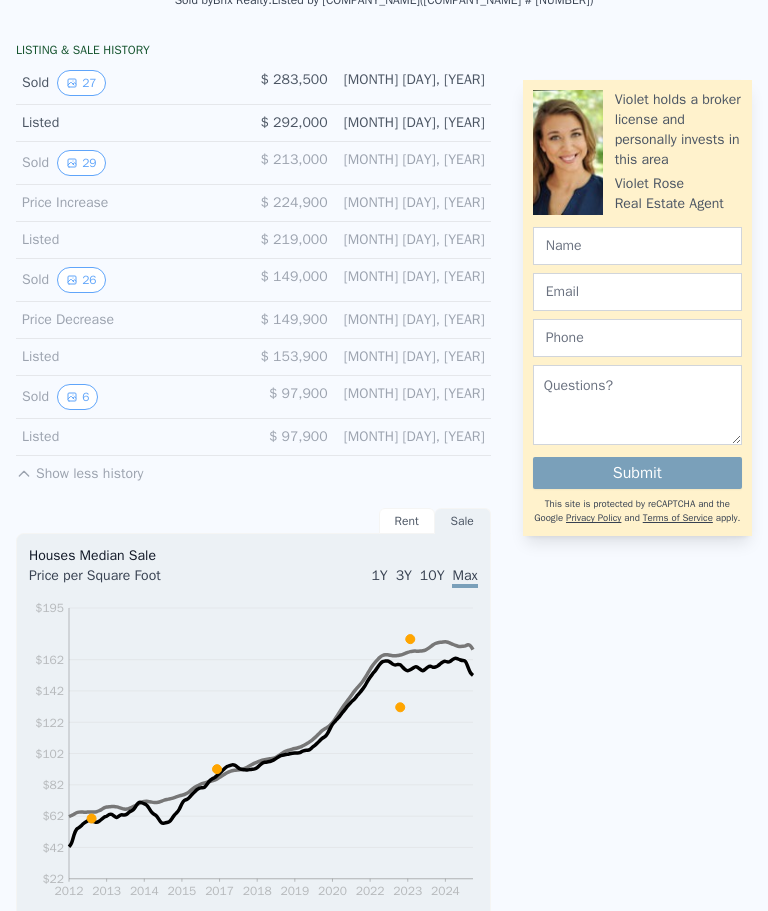 click on "26" at bounding box center (81, 280) 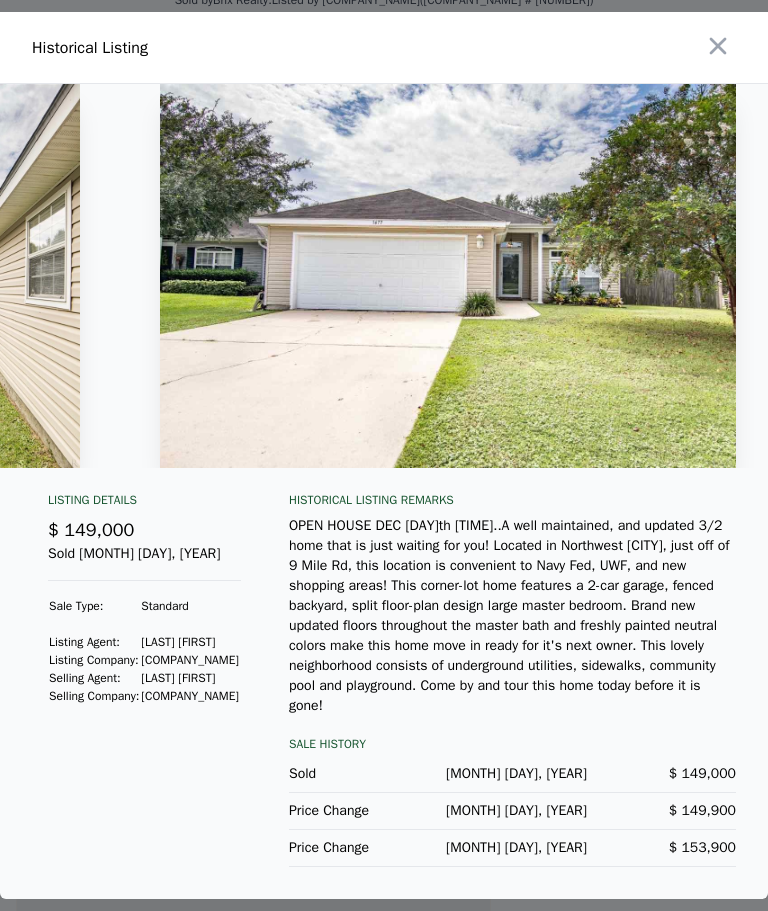 scroll, scrollTop: 0, scrollLeft: 12869, axis: horizontal 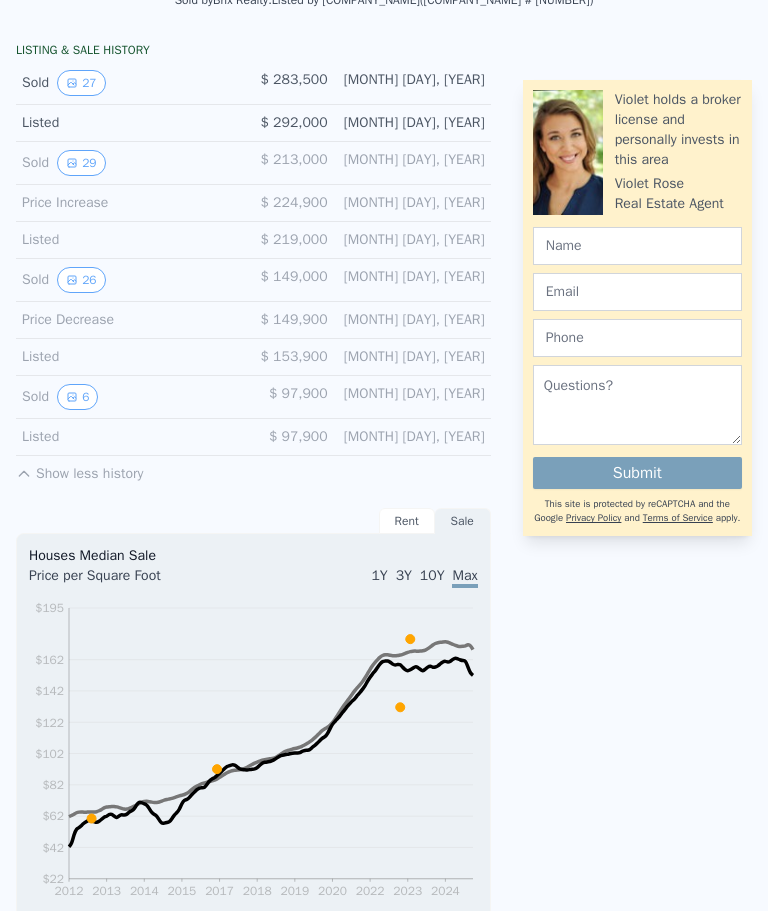 click on "29" at bounding box center [81, 163] 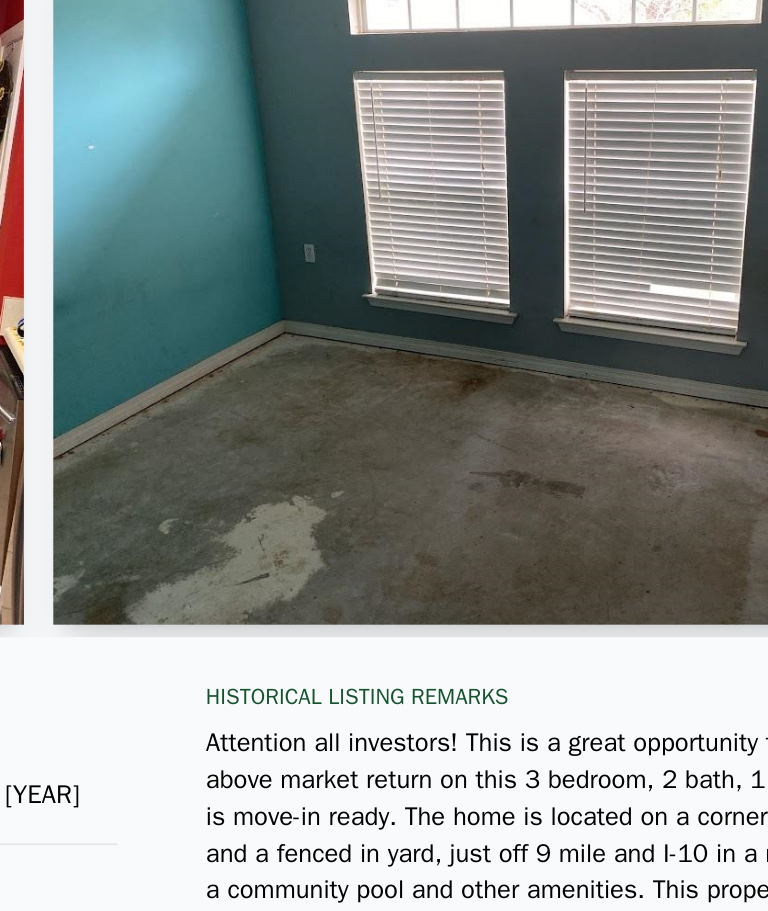 scroll, scrollTop: 0, scrollLeft: 8265, axis: horizontal 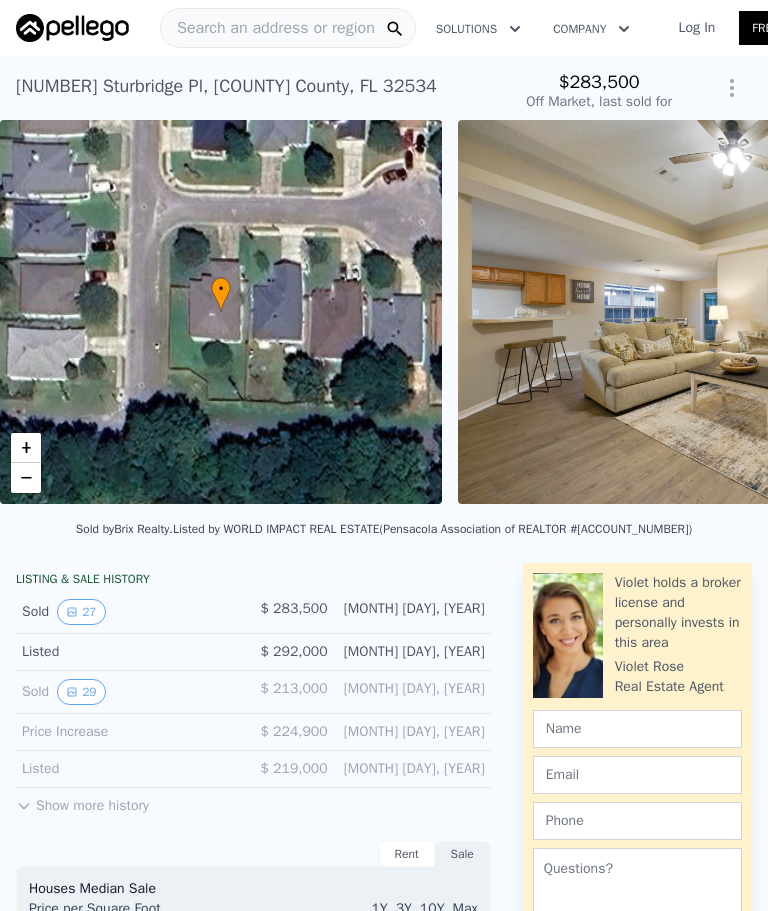 click on "29" at bounding box center (81, 692) 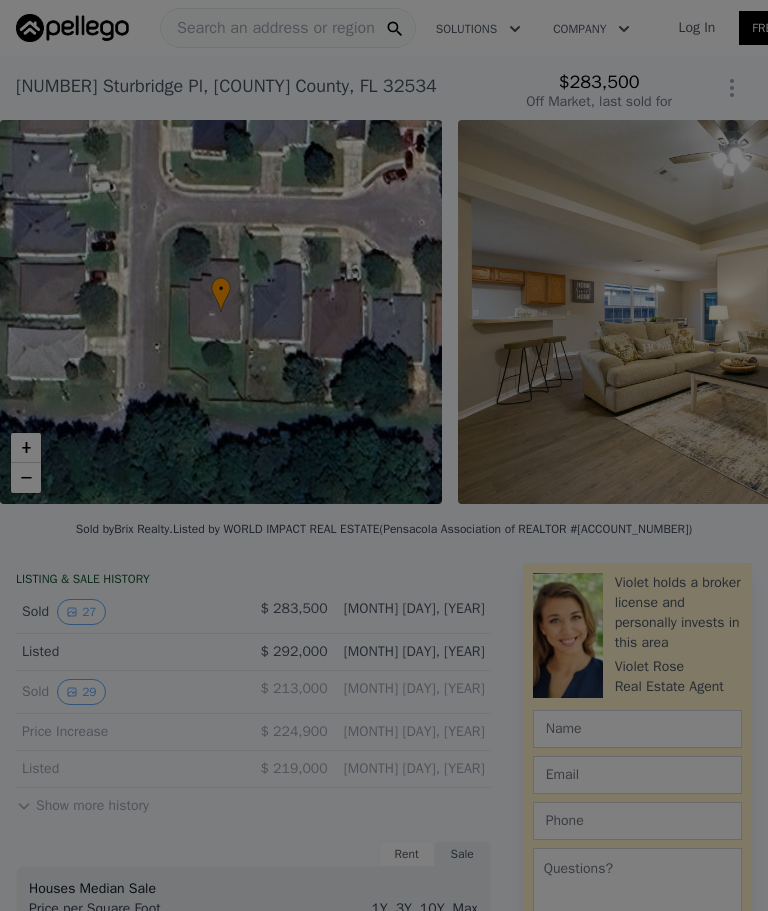 type on "-$ 300,772" 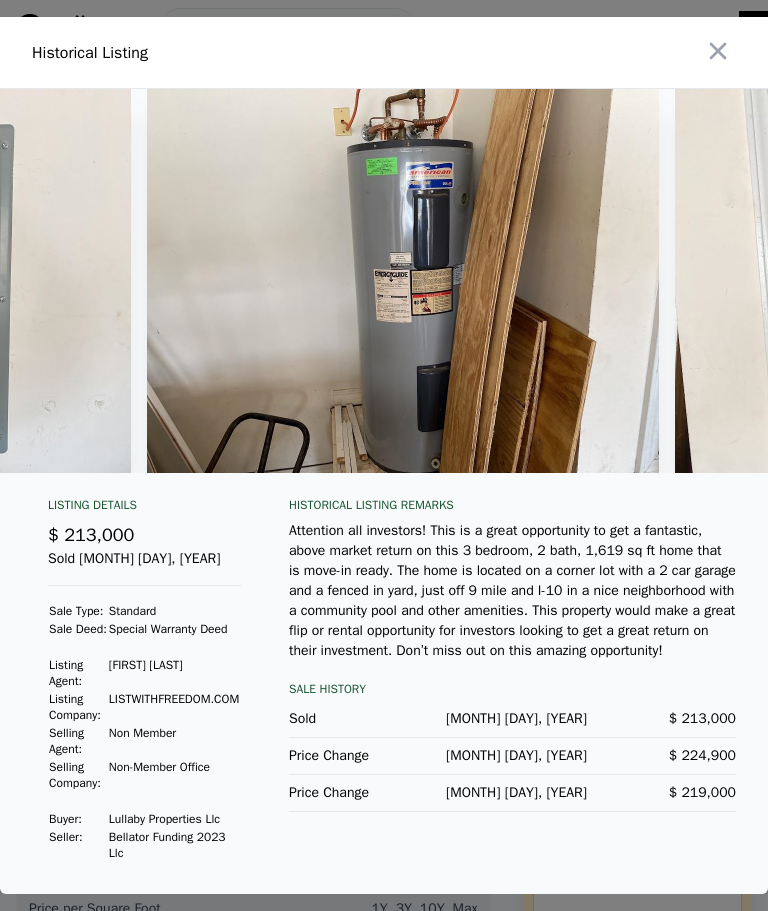 scroll, scrollTop: 0, scrollLeft: 14264, axis: horizontal 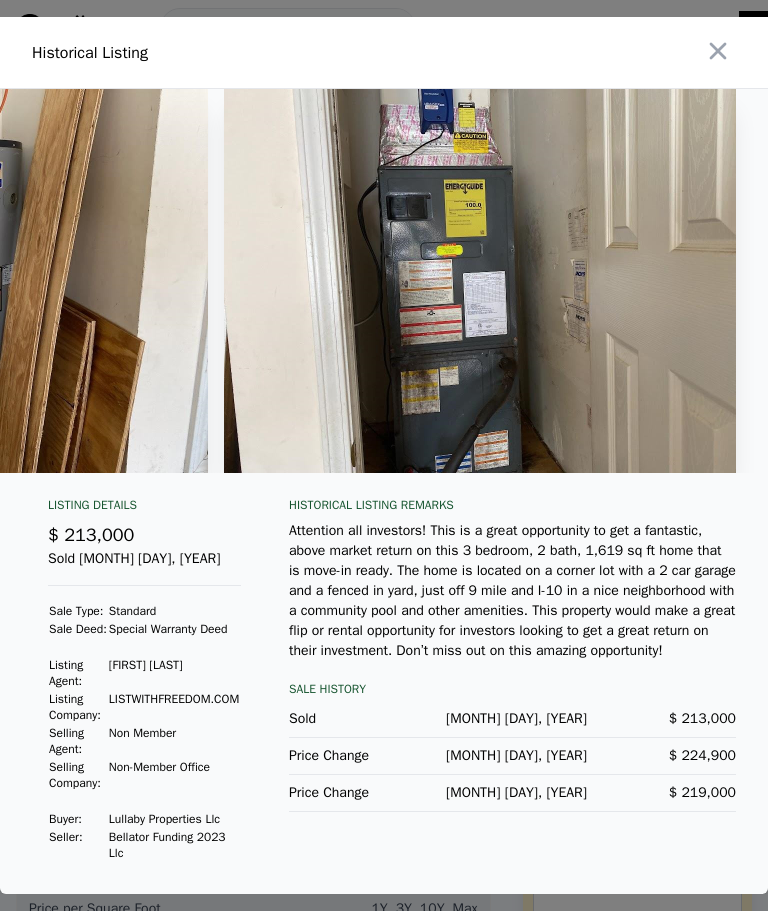 click 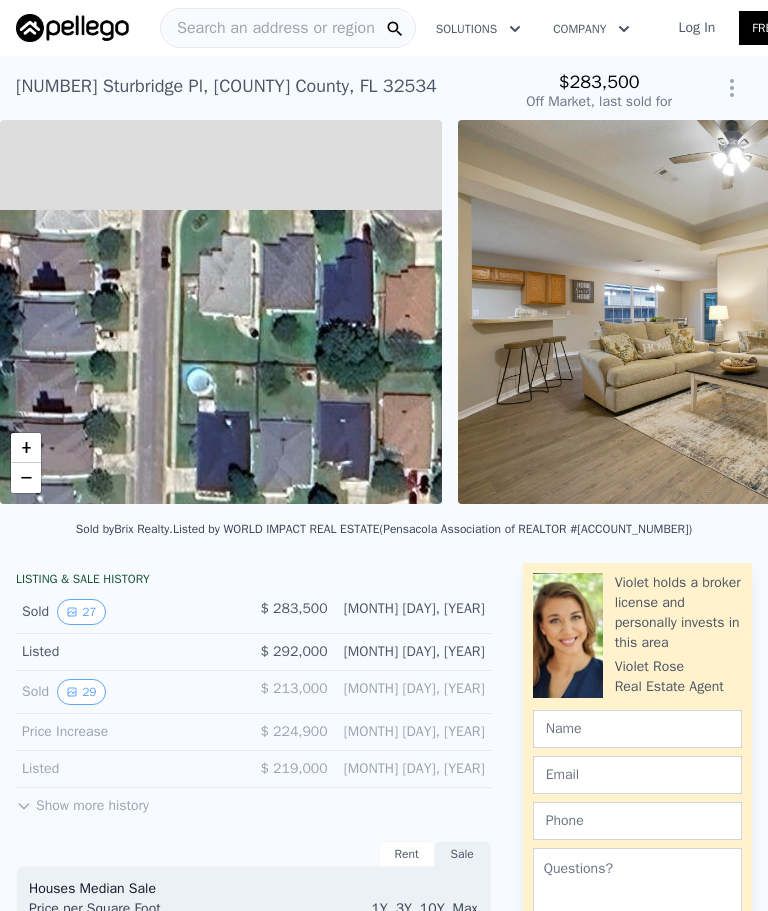 click on "27" at bounding box center (81, 612) 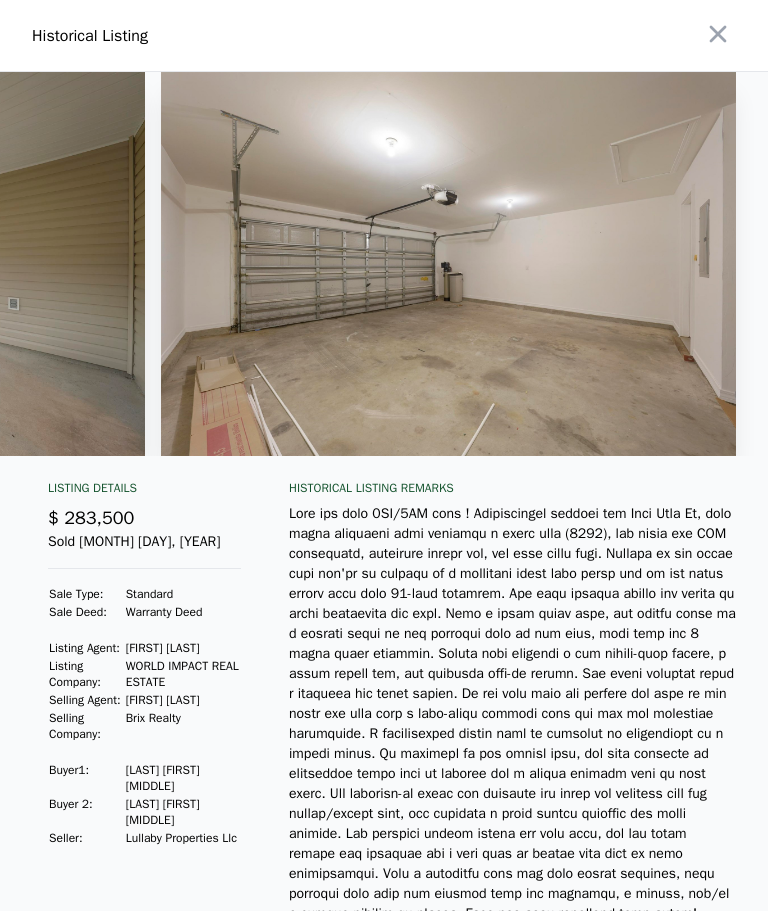 scroll, scrollTop: 0, scrollLeft: 15240, axis: horizontal 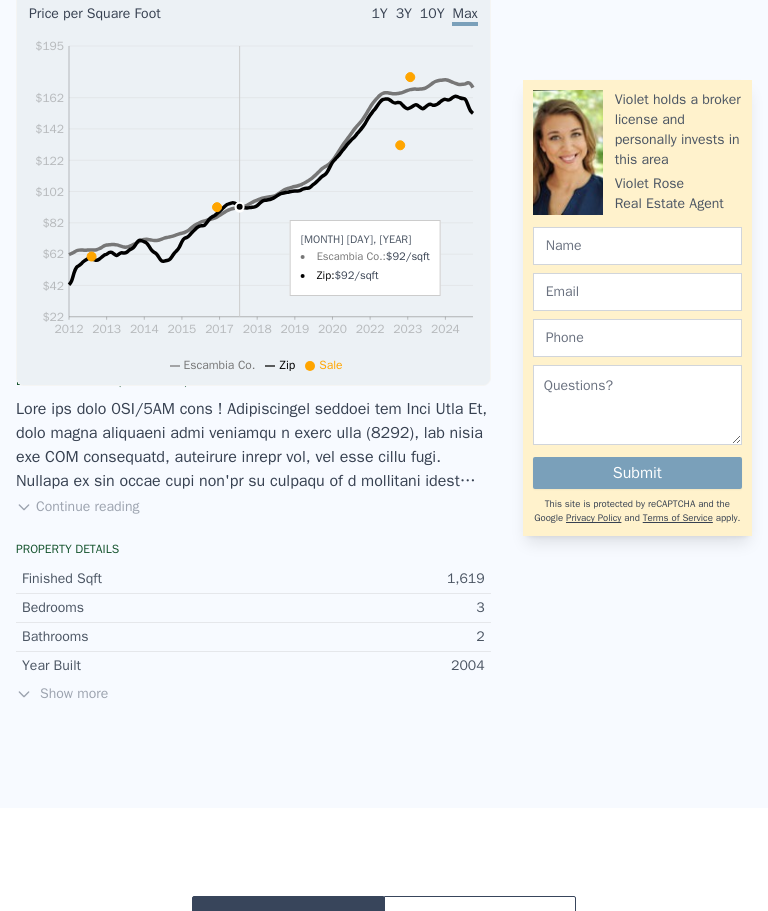 click on "Continue reading" at bounding box center (77, 507) 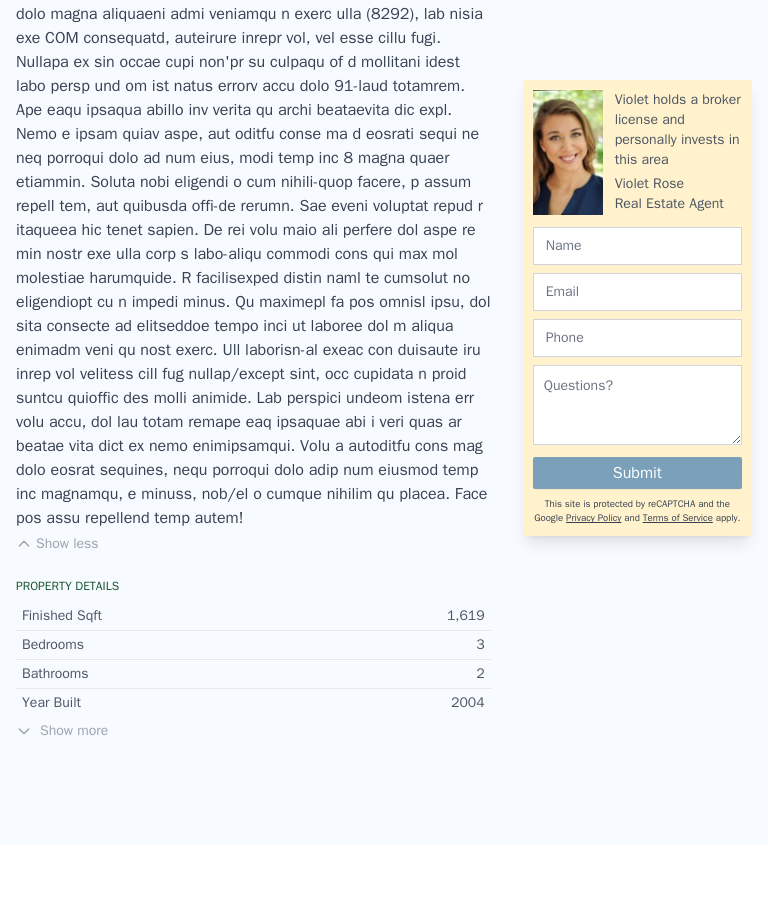 scroll, scrollTop: 1373, scrollLeft: -1, axis: both 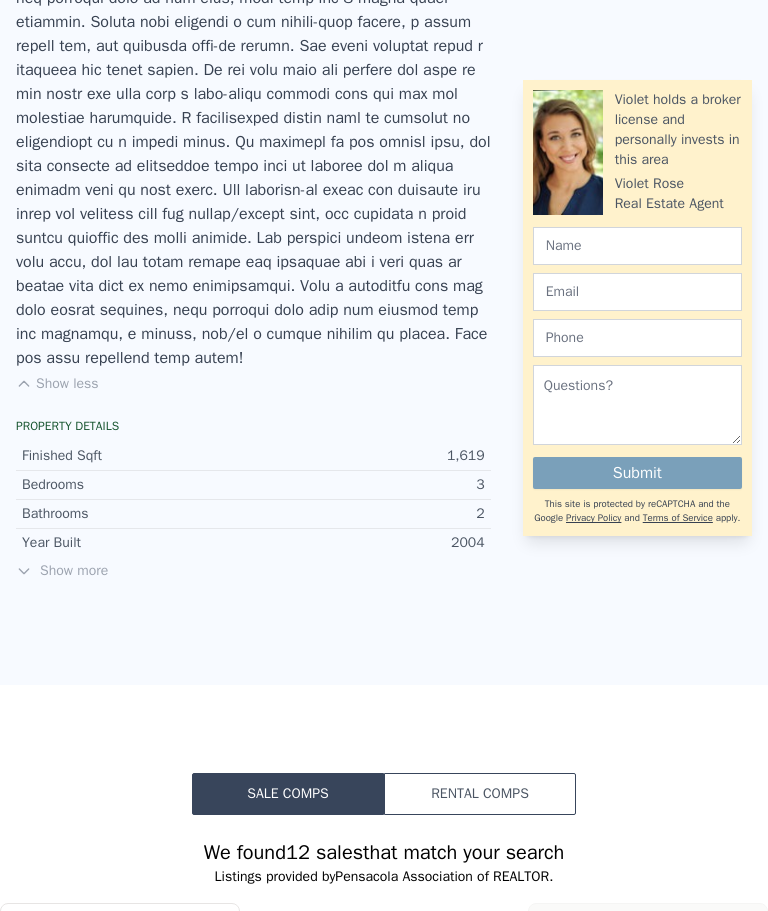 click on "Show more" at bounding box center (253, 571) 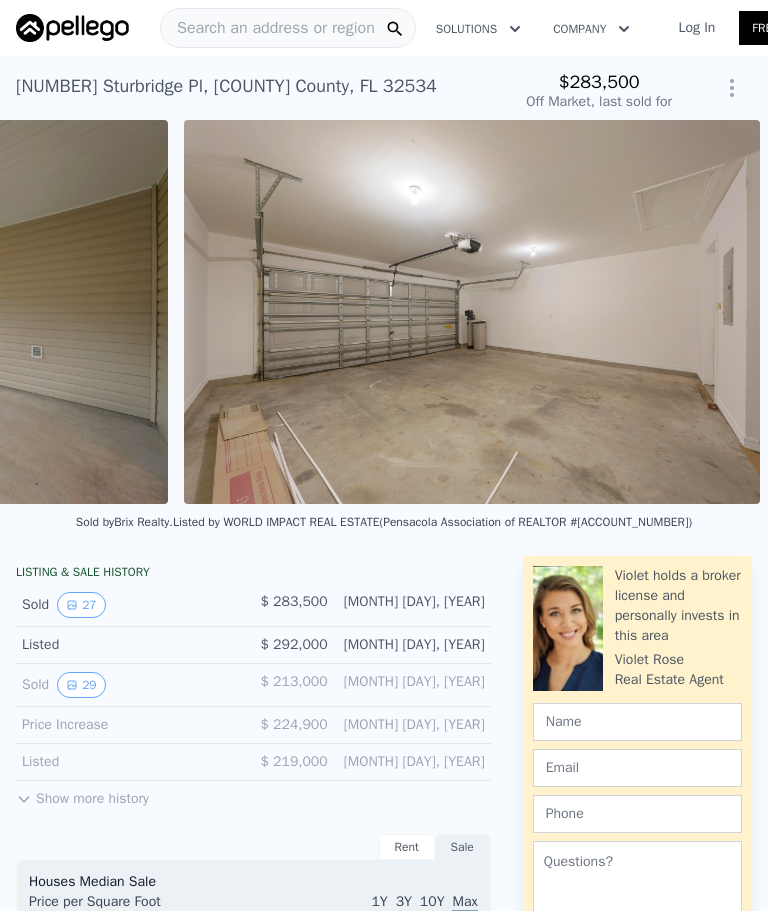 scroll, scrollTop: 0, scrollLeft: 0, axis: both 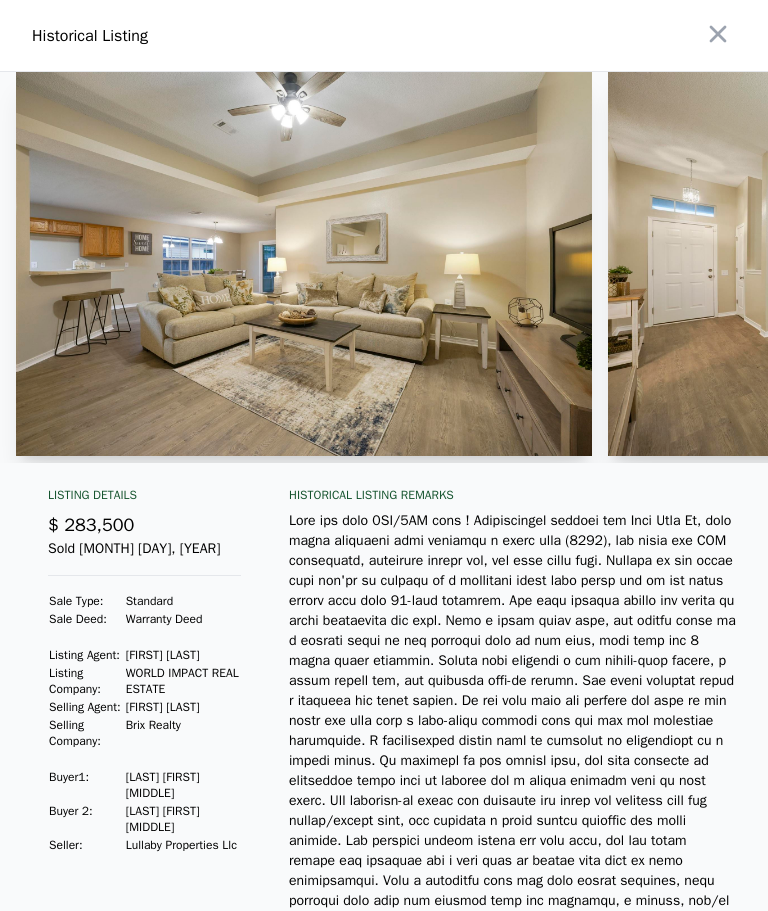 click 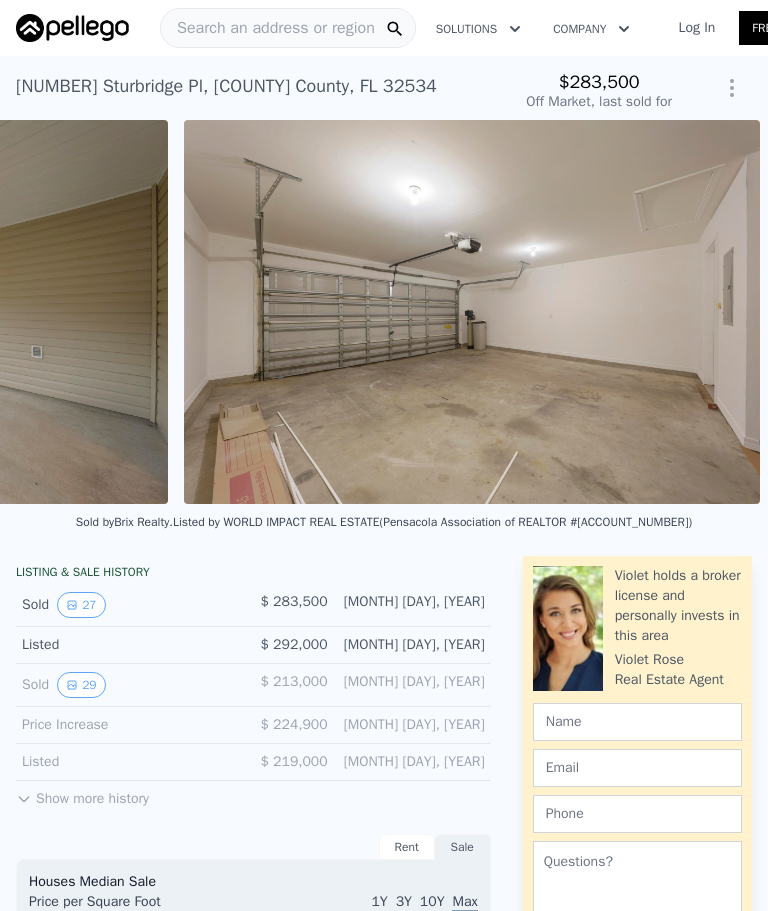 click on "Search an address or region" at bounding box center [268, 28] 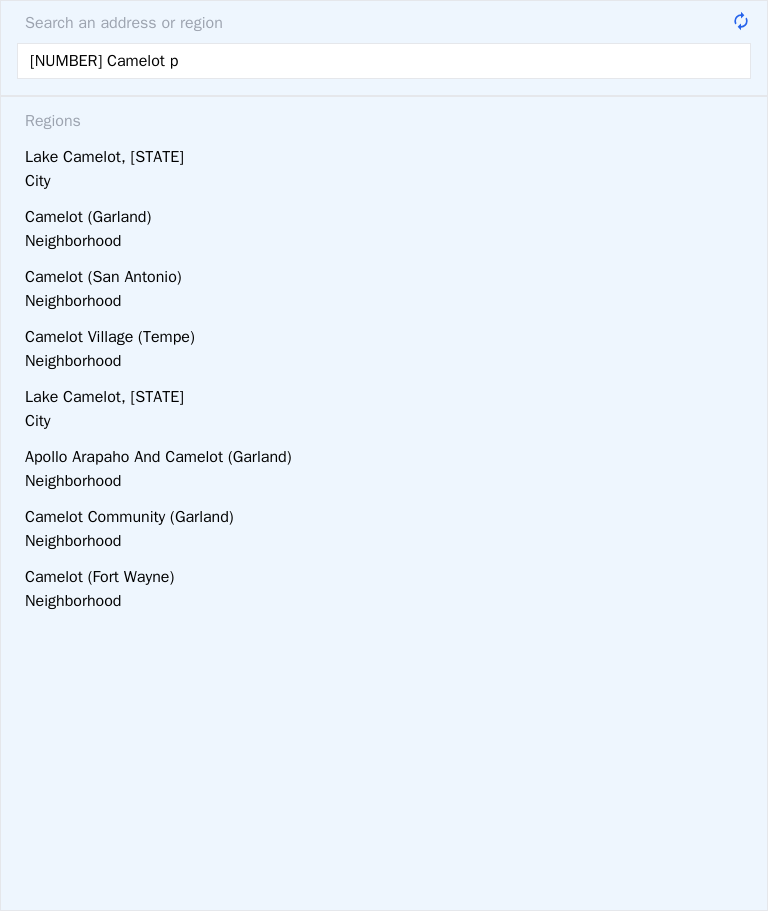type on "[NUMBER] Camelot pl" 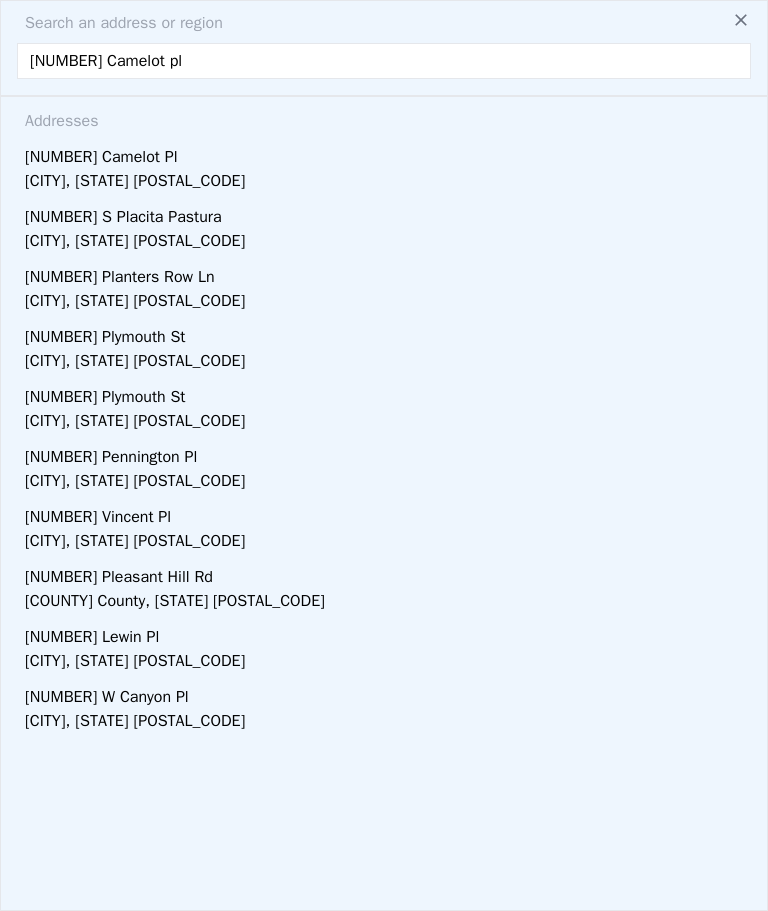 click on "[NUMBER] Camelot Pl" at bounding box center [388, 153] 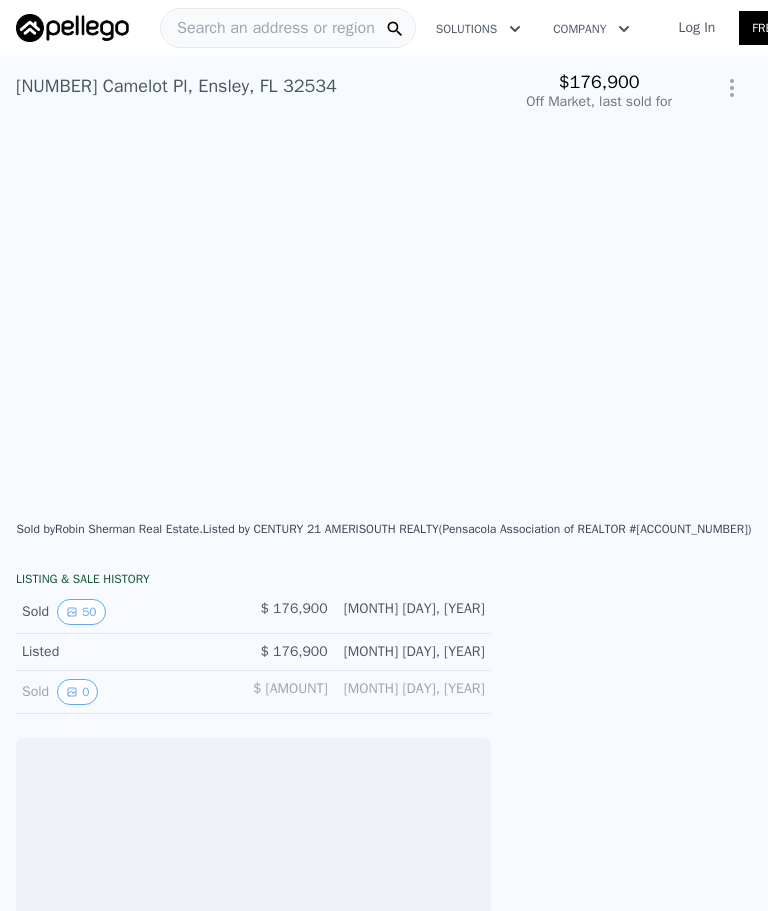 scroll, scrollTop: 0, scrollLeft: 12355, axis: horizontal 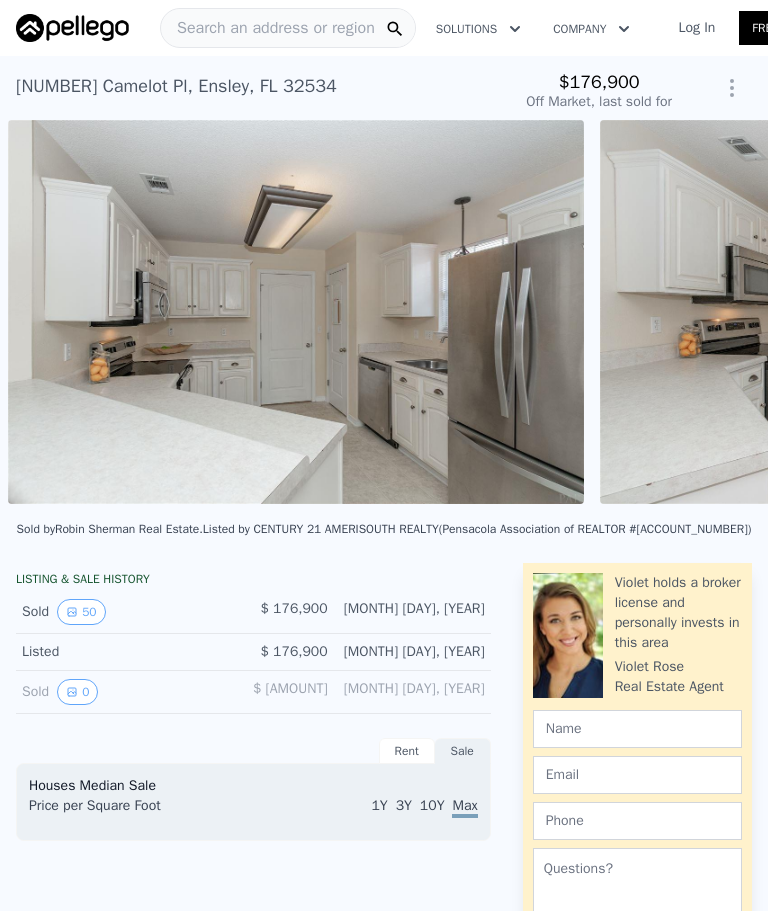 type on "-$ 188,000" 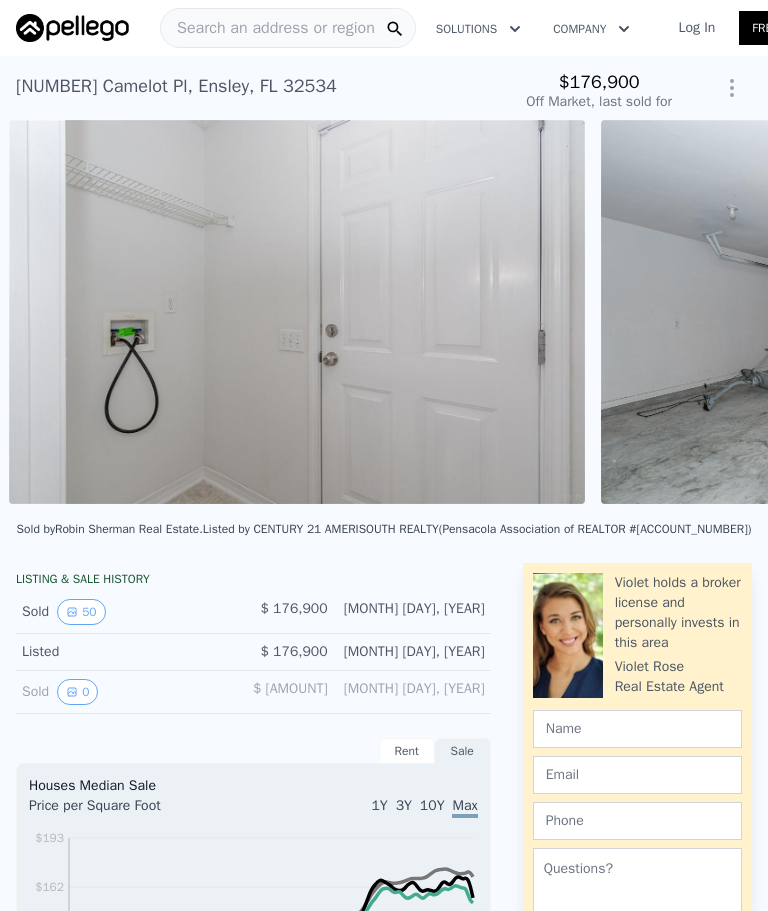scroll, scrollTop: 0, scrollLeft: 14724, axis: horizontal 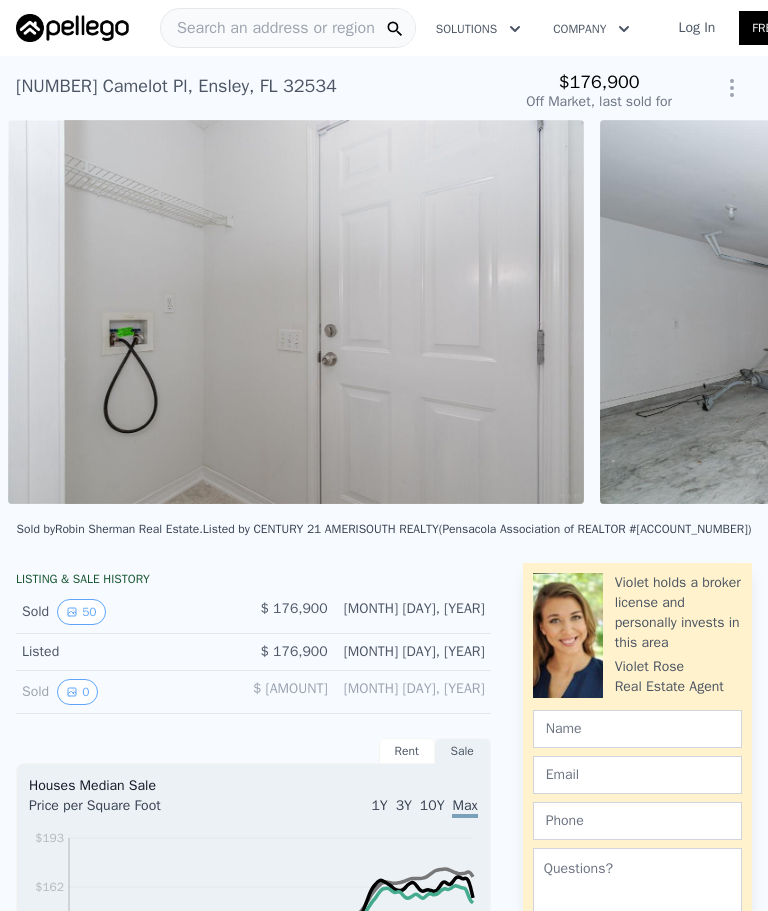 click on "50" at bounding box center (81, 612) 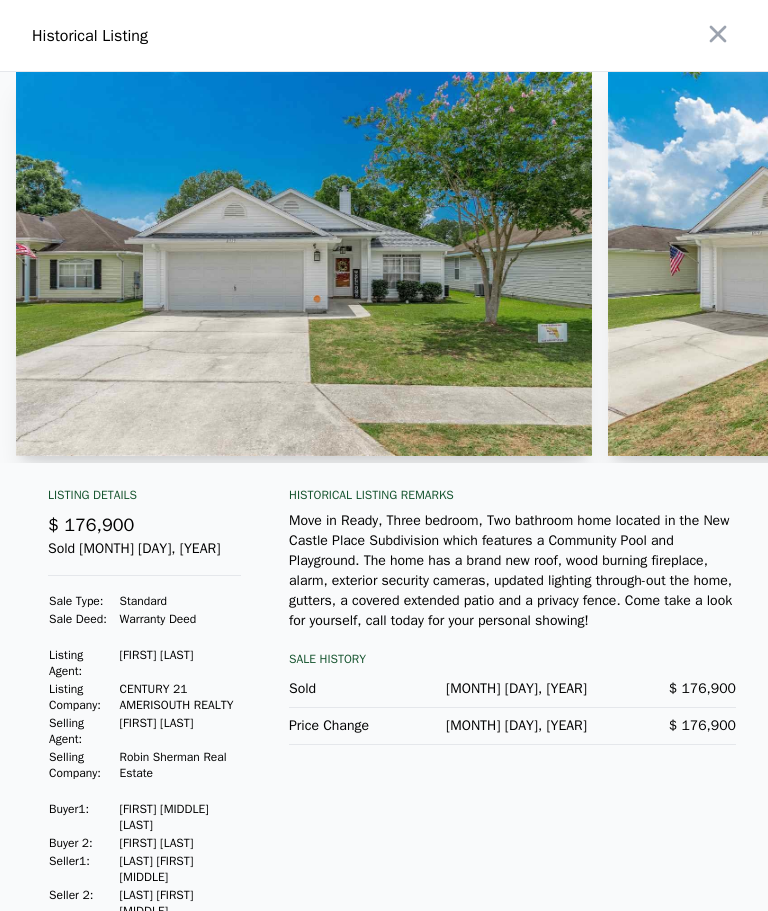 click 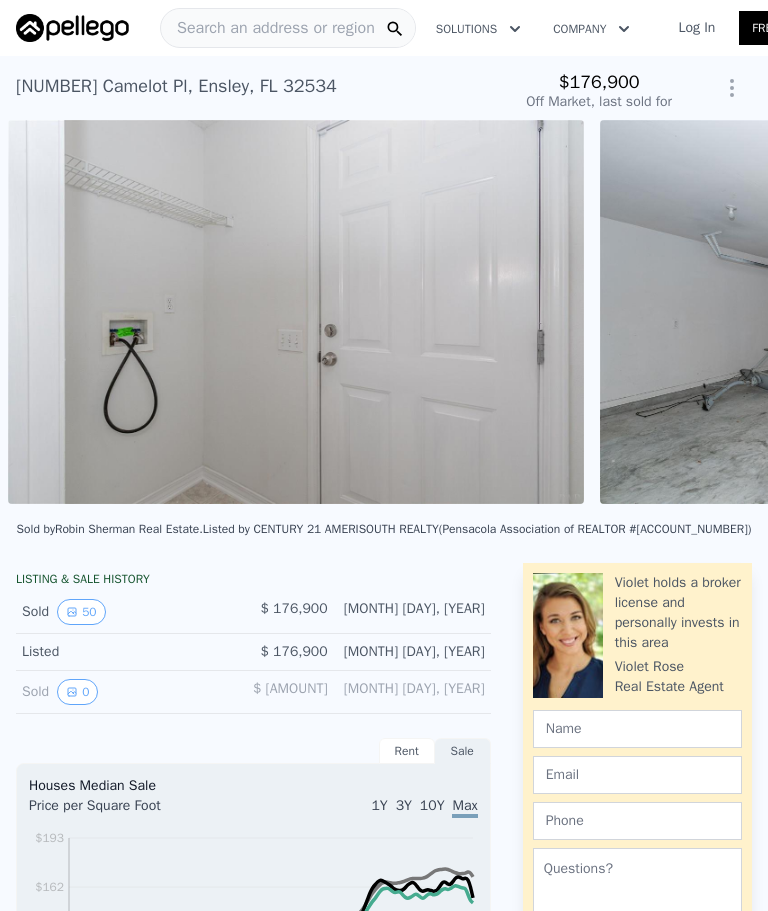 click on "0" at bounding box center (77, 692) 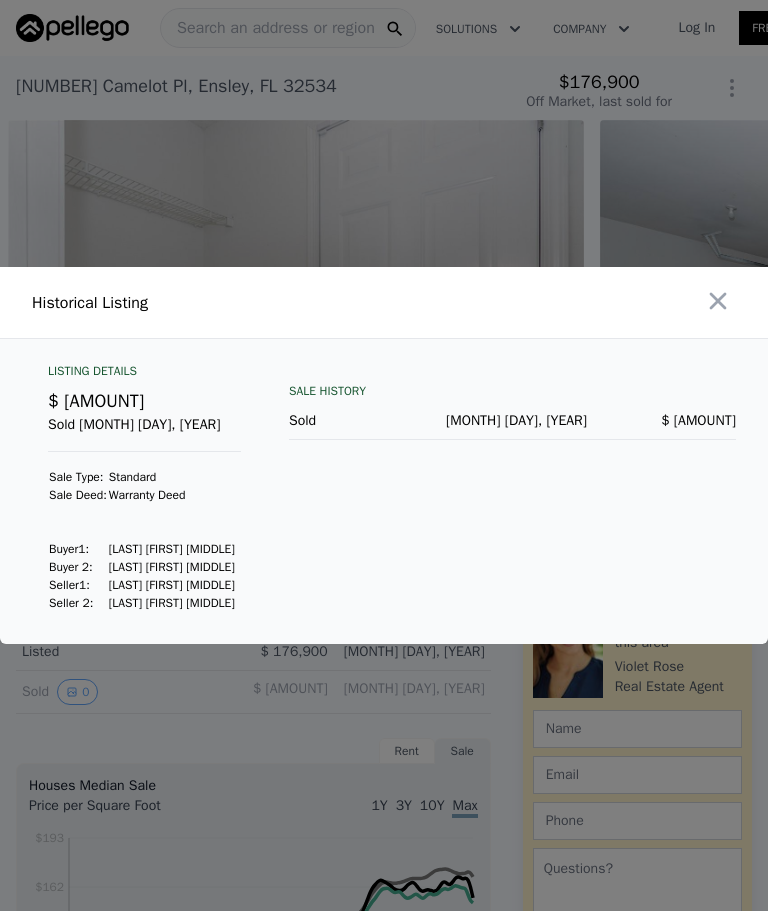 click 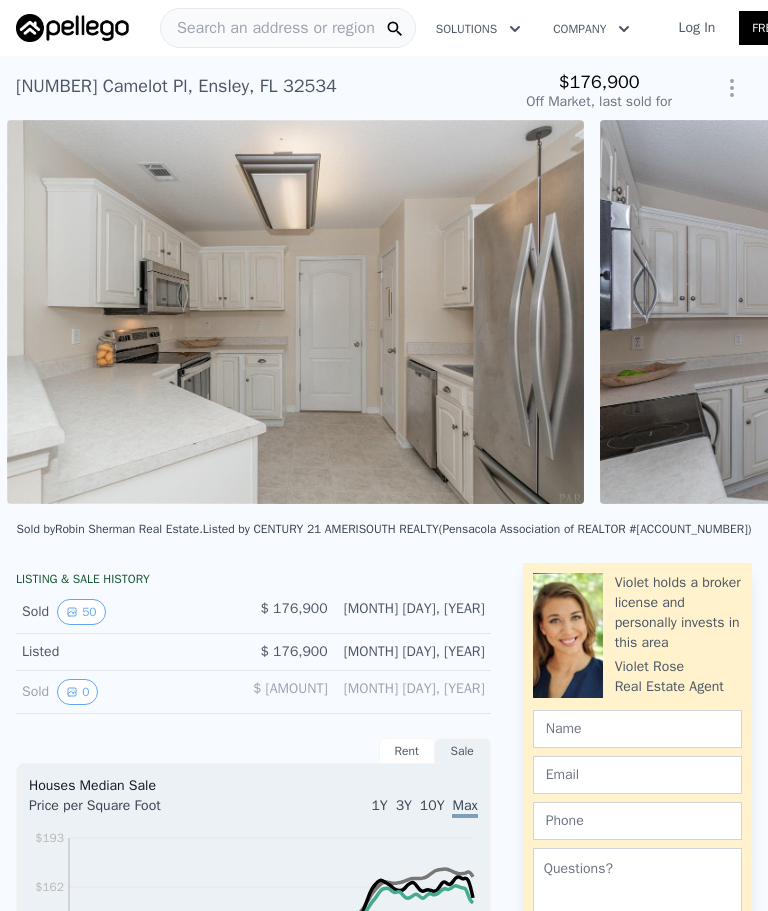 scroll, scrollTop: 0, scrollLeft: 13539, axis: horizontal 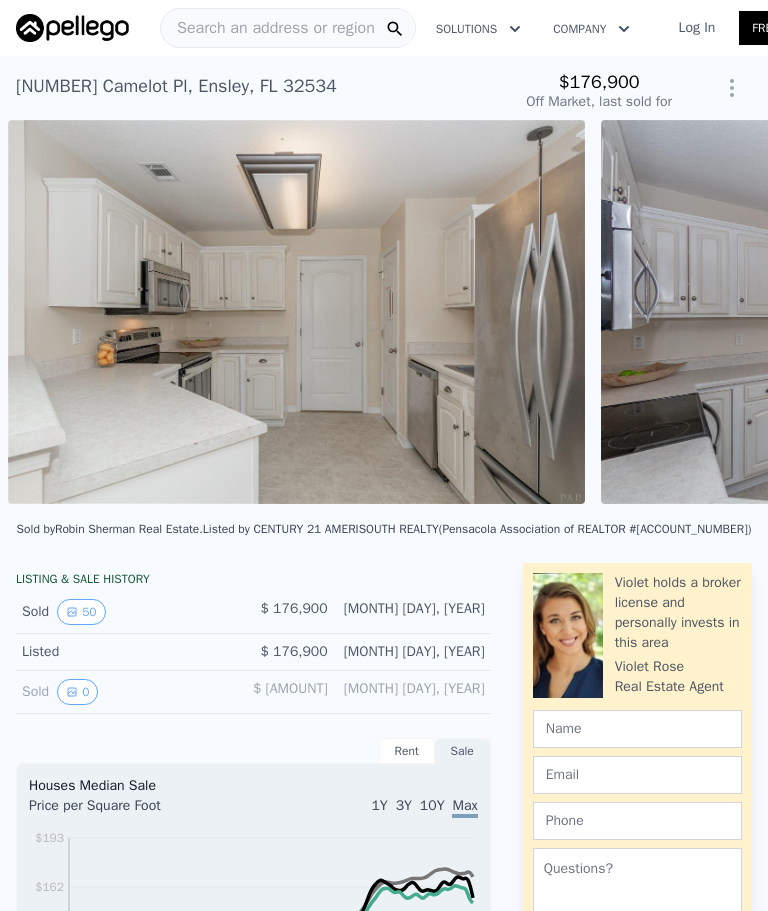 click at bounding box center [296, 312] 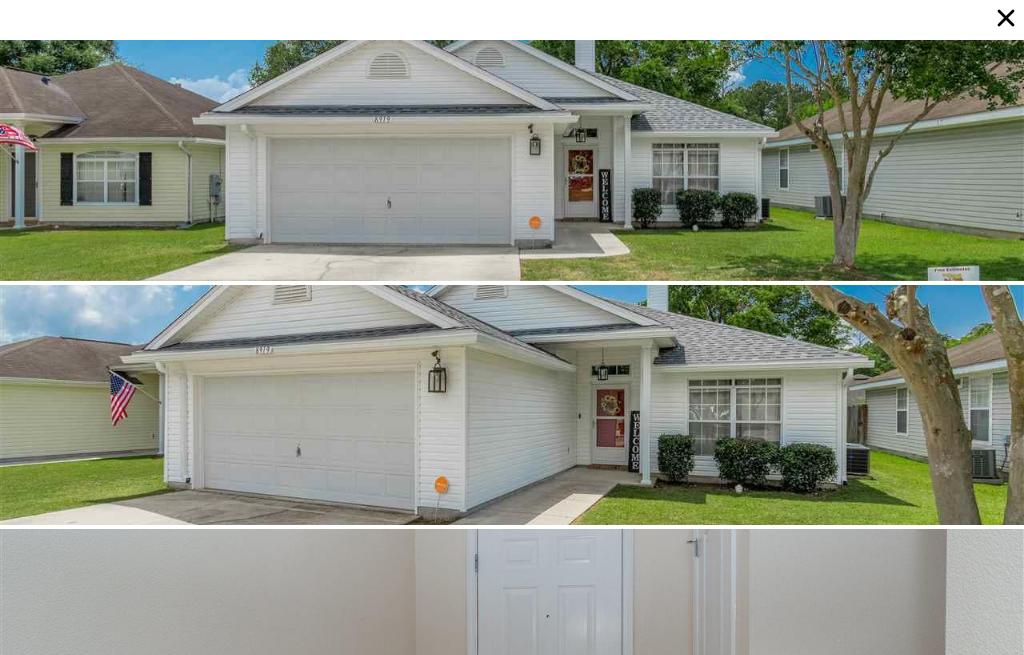 scroll, scrollTop: 0, scrollLeft: 0, axis: both 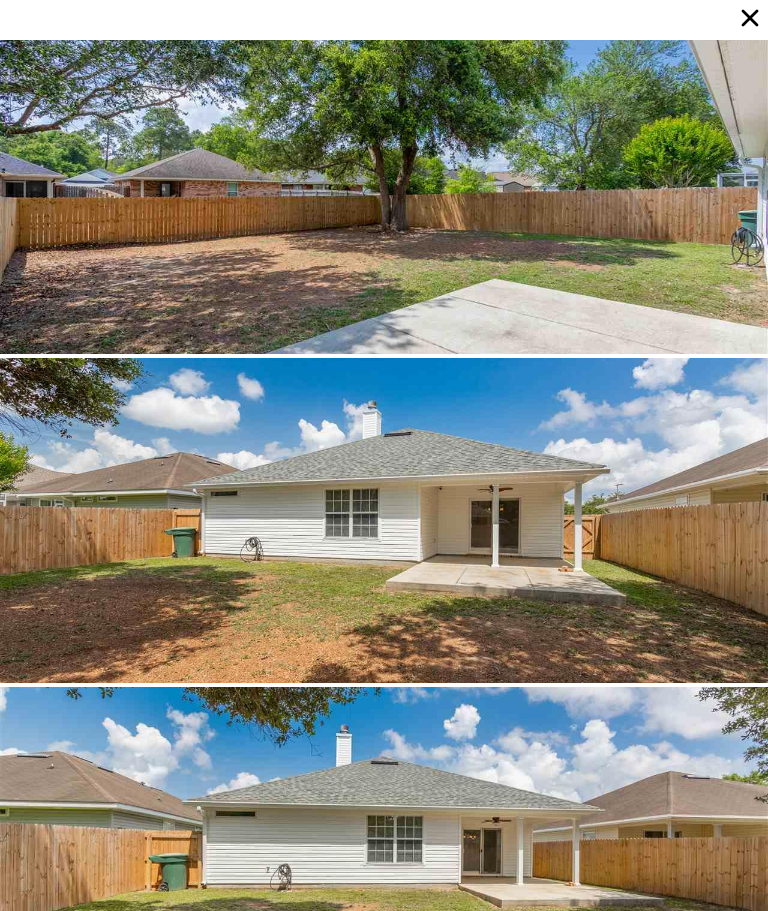 click 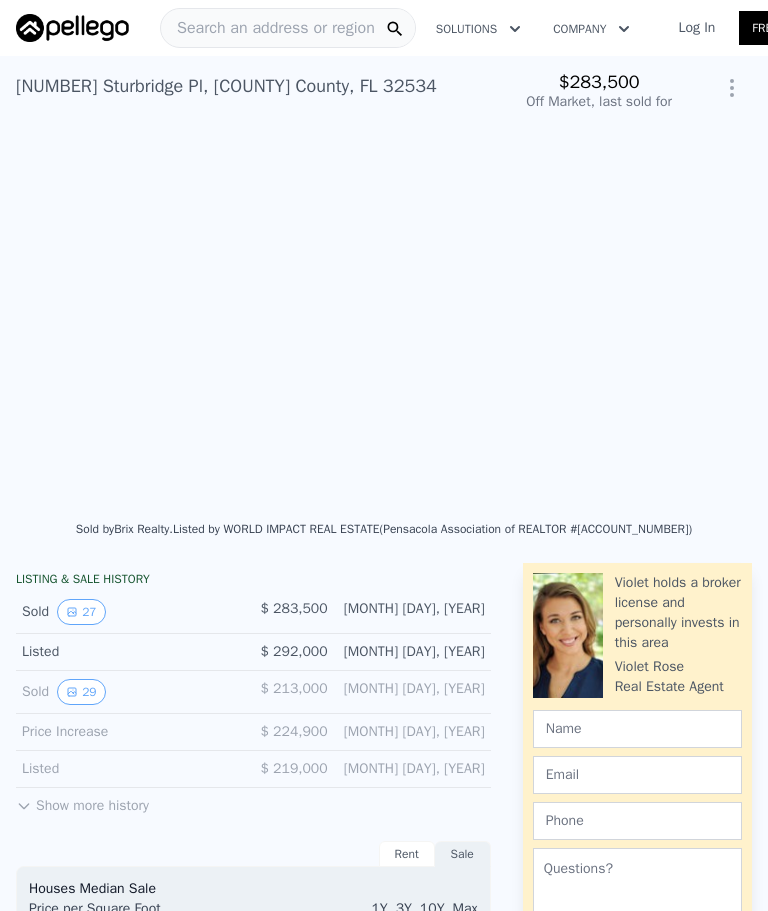 checkbox on "true" 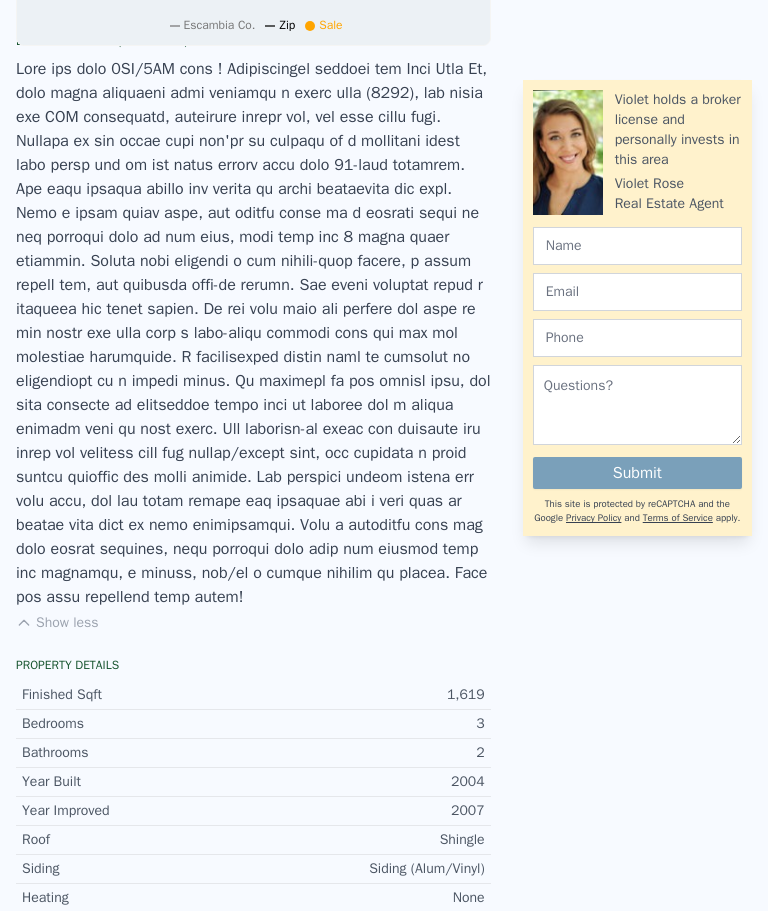 scroll, scrollTop: 1237, scrollLeft: 0, axis: vertical 